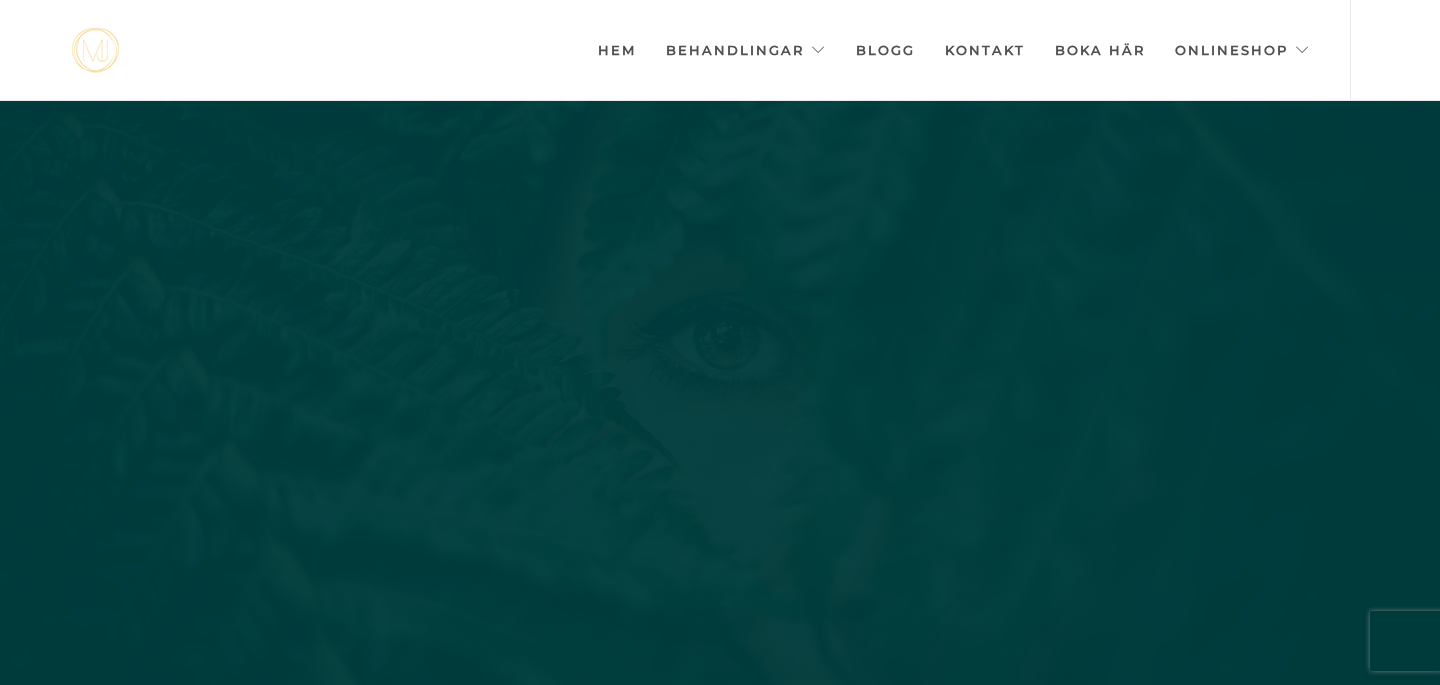 scroll, scrollTop: 0, scrollLeft: 0, axis: both 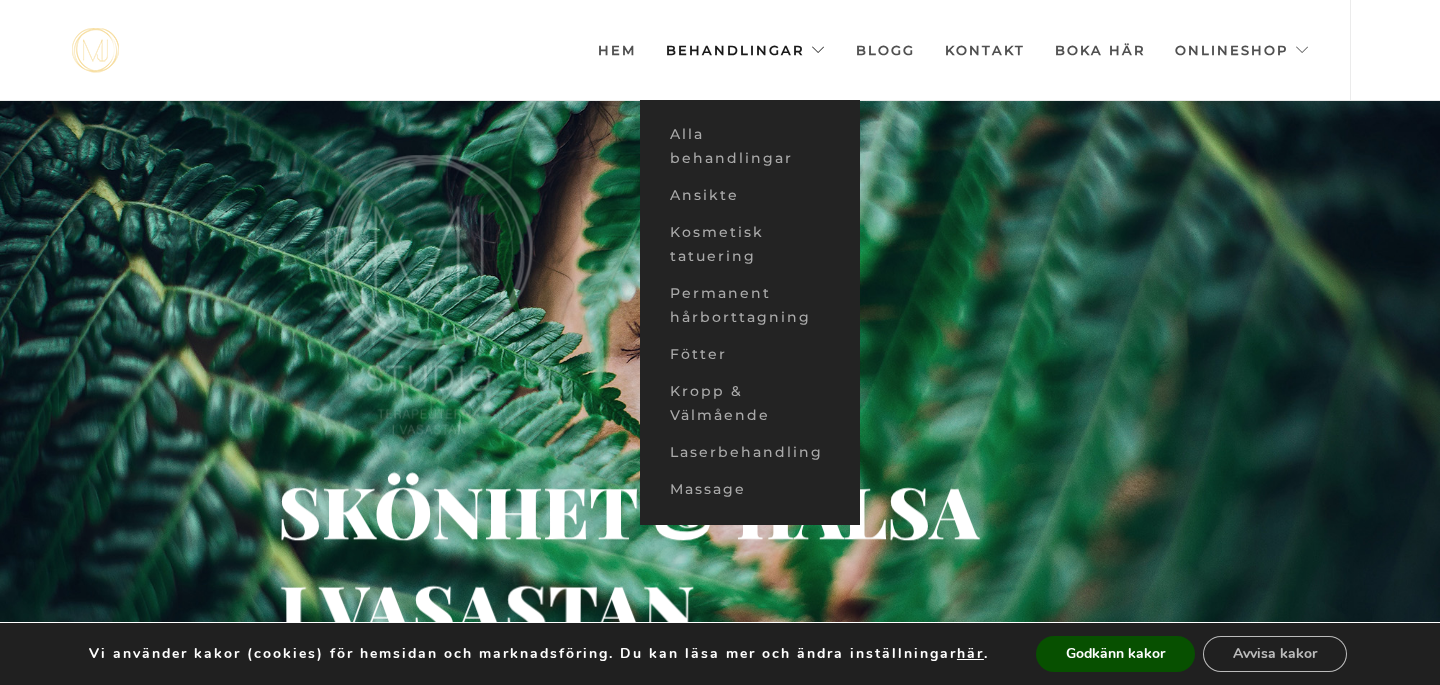 click on "Behandlingar" at bounding box center (746, 50) 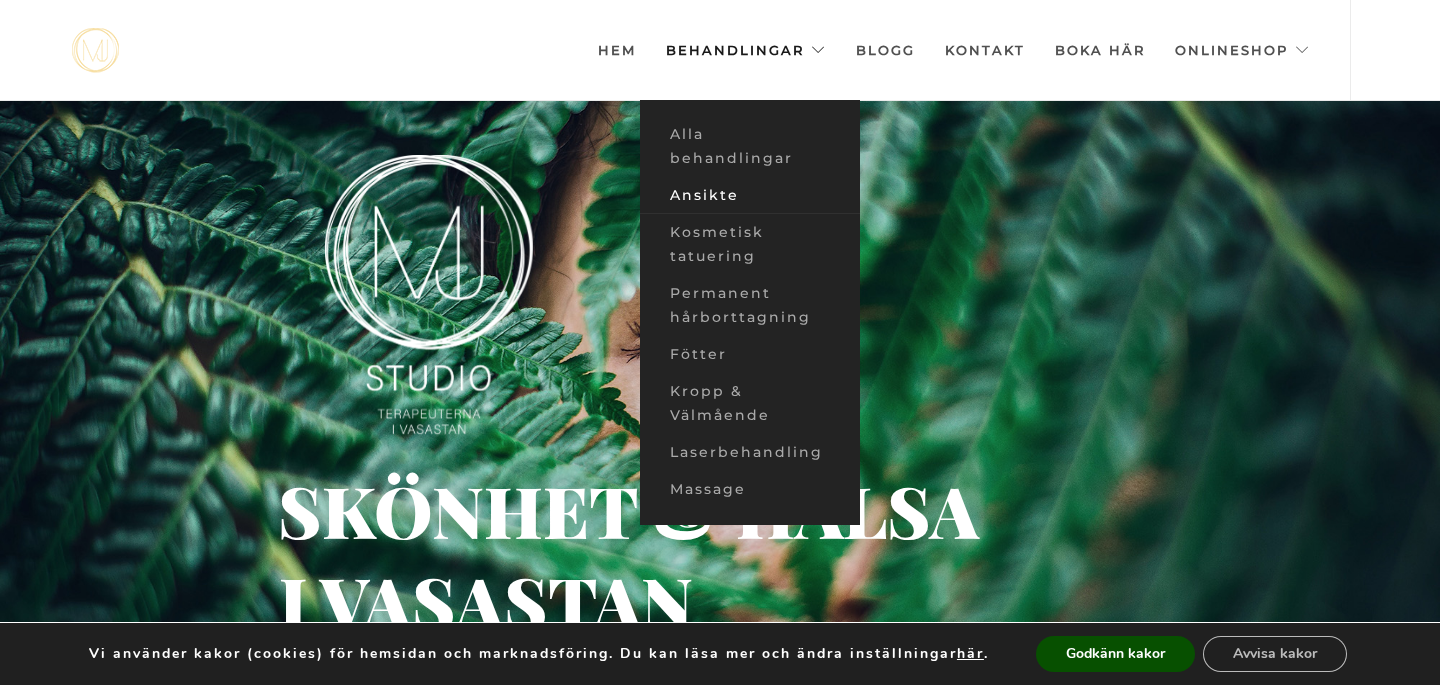 click on "Ansikte" at bounding box center [750, 195] 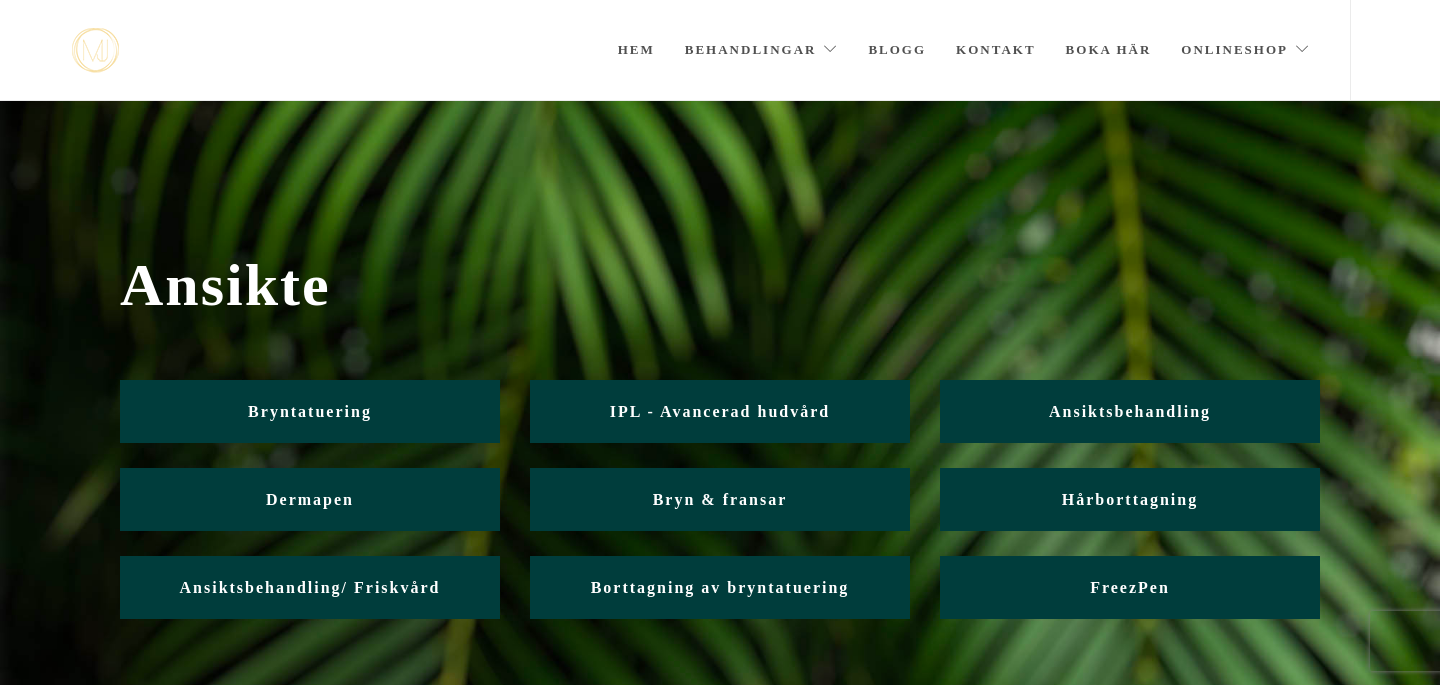 scroll, scrollTop: 0, scrollLeft: 0, axis: both 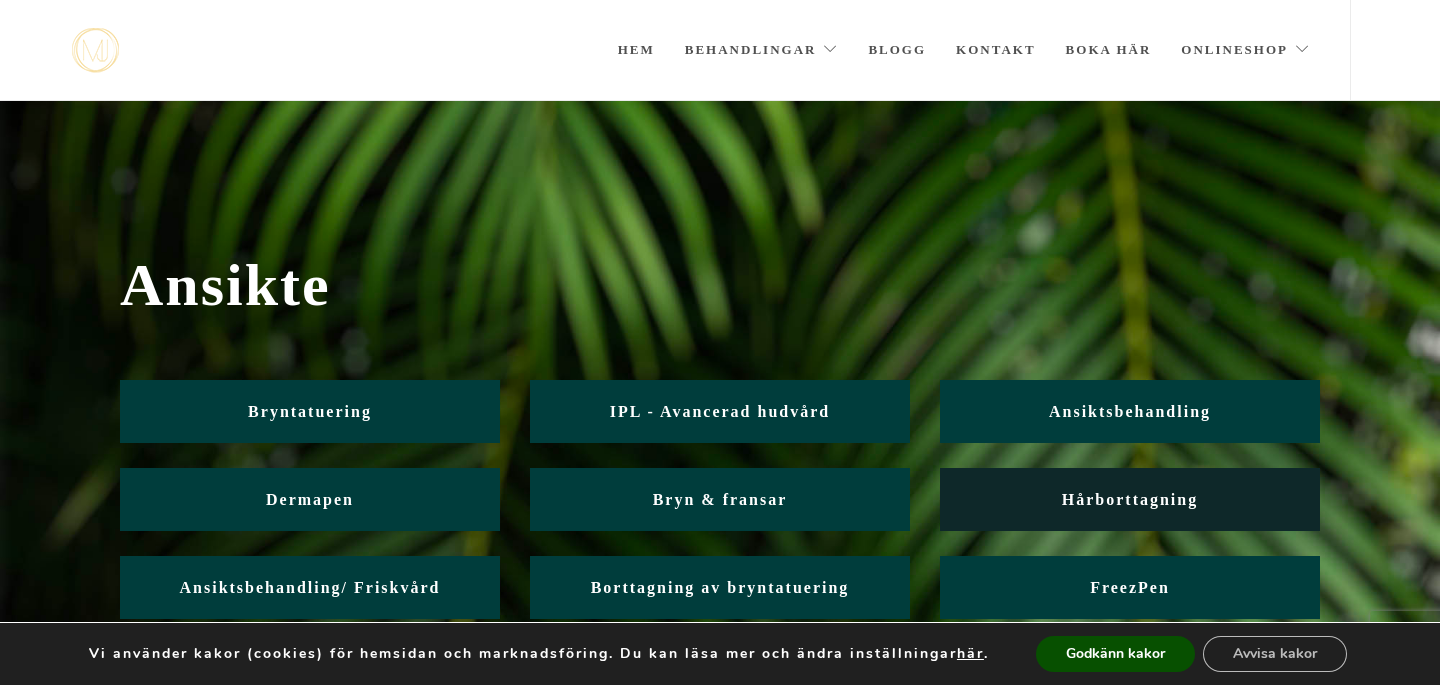 click on "Hårborttagning" at bounding box center [1130, 499] 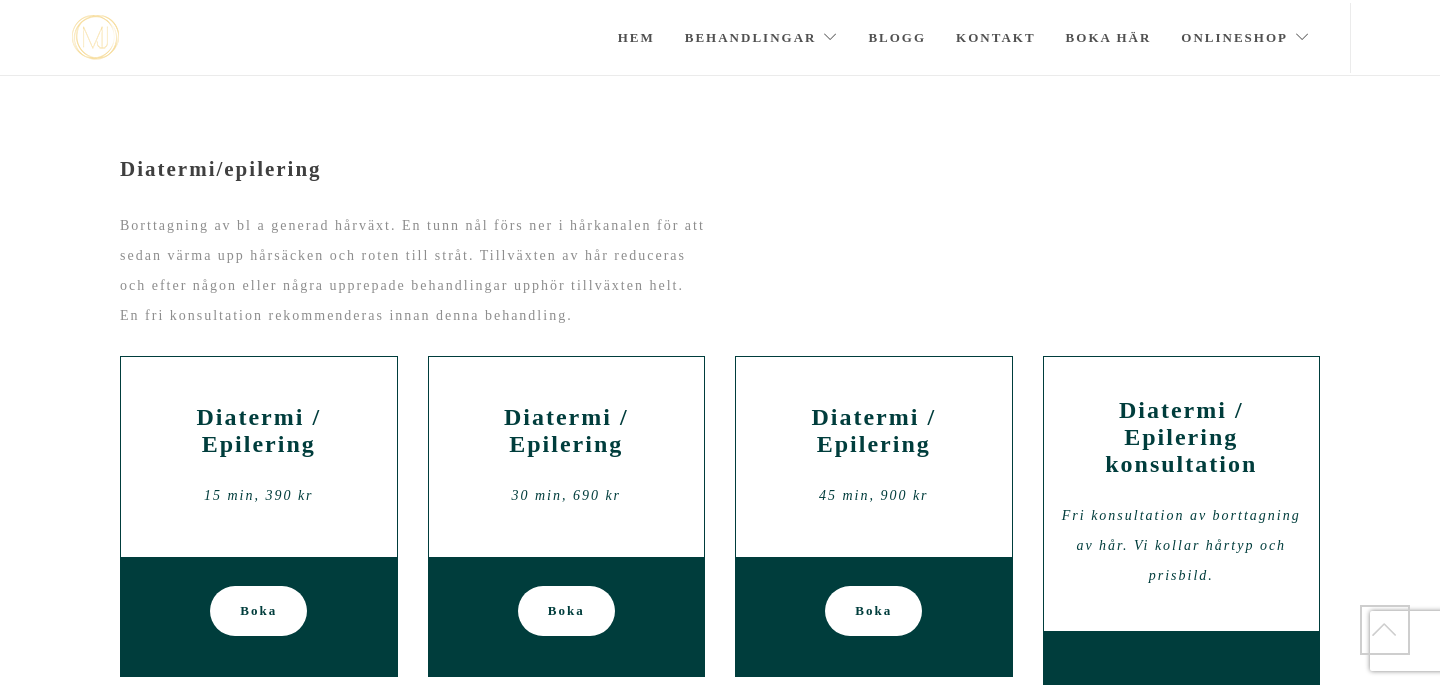 scroll, scrollTop: 0, scrollLeft: 0, axis: both 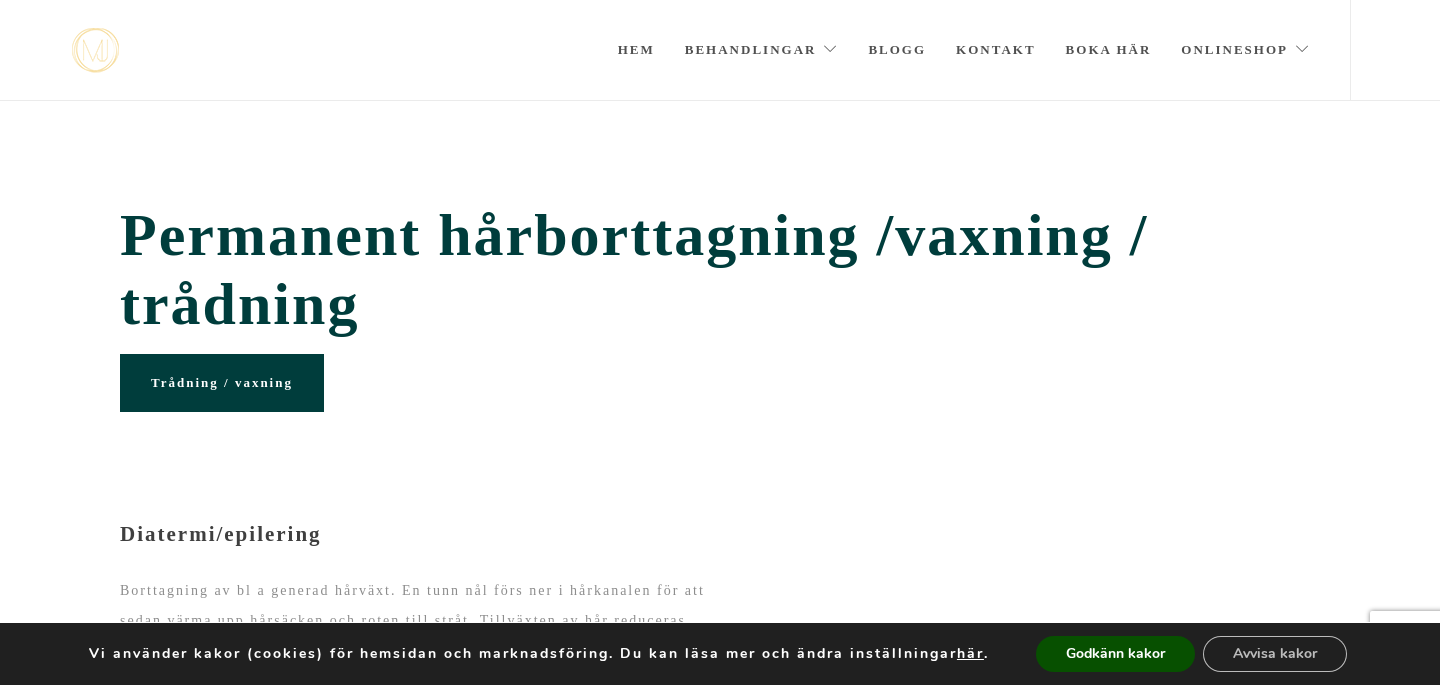 click on "Trådning / vaxning" at bounding box center [222, 383] 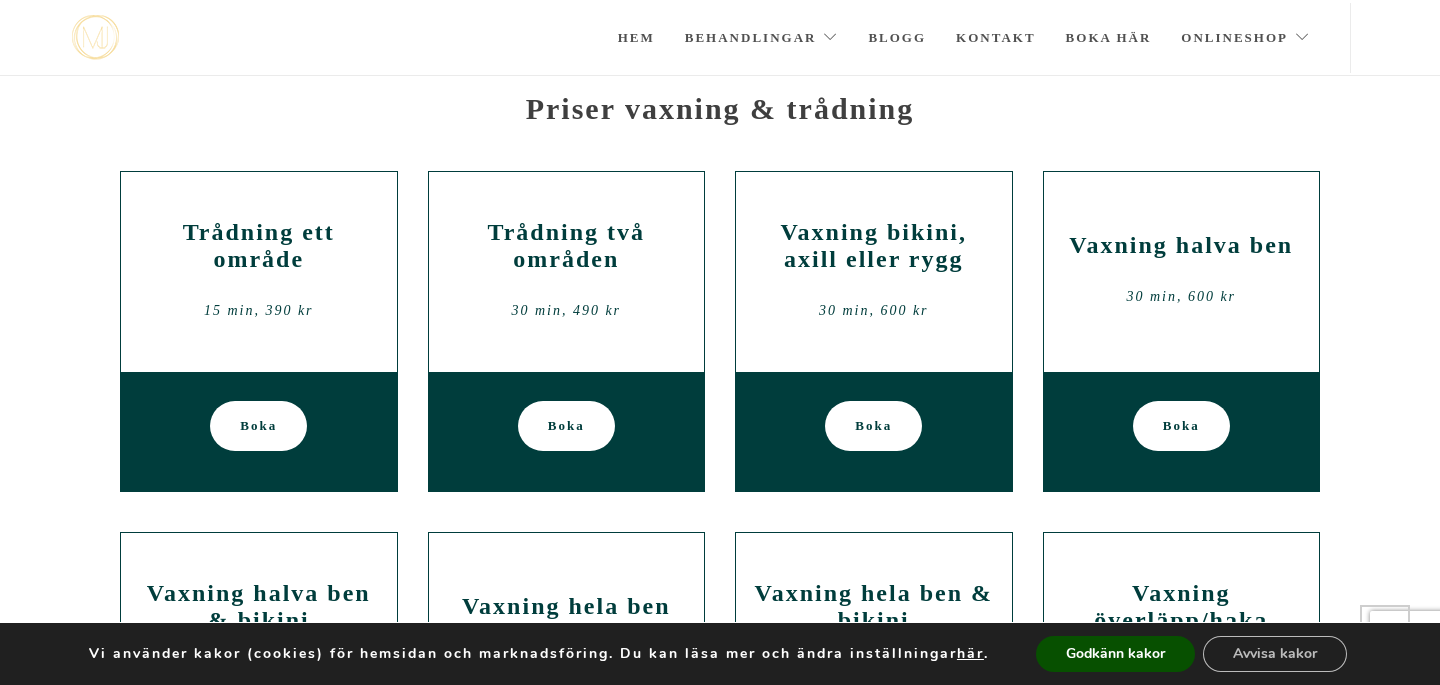 scroll, scrollTop: 1055, scrollLeft: 0, axis: vertical 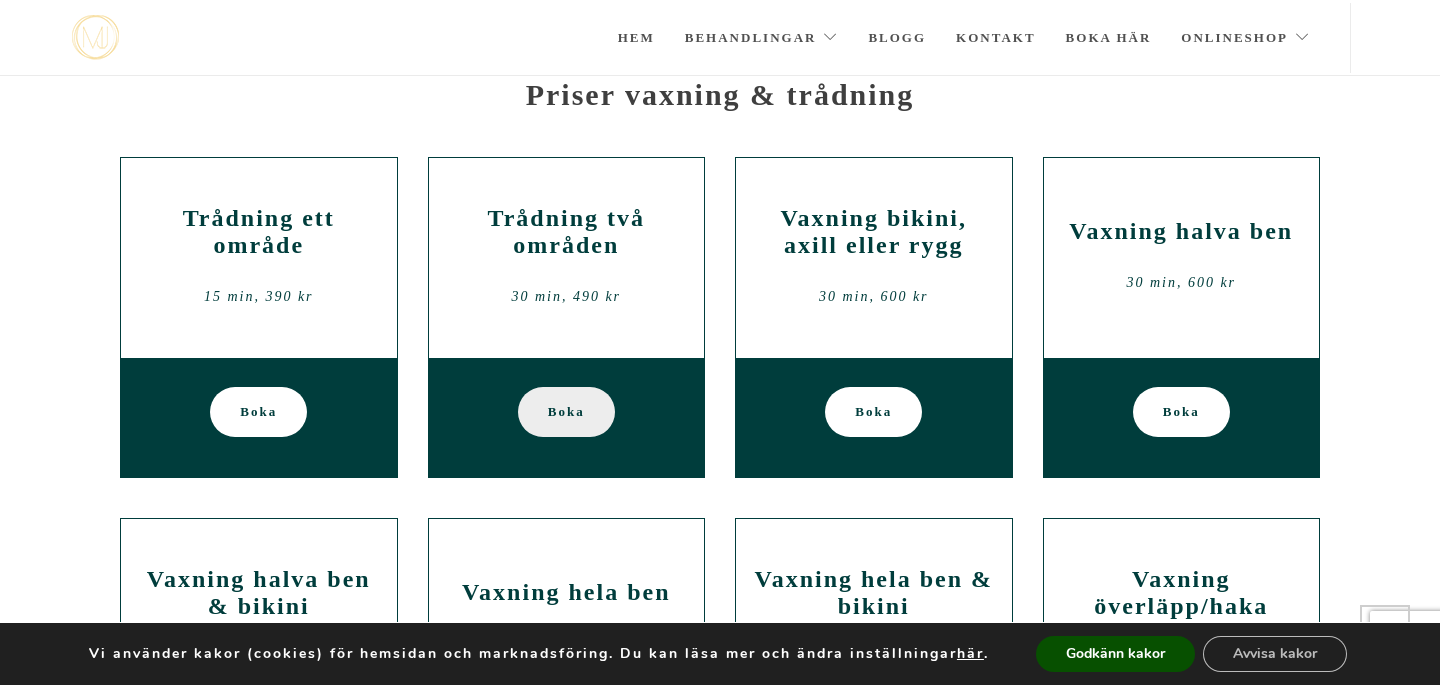 click on "Boka" at bounding box center (566, 412) 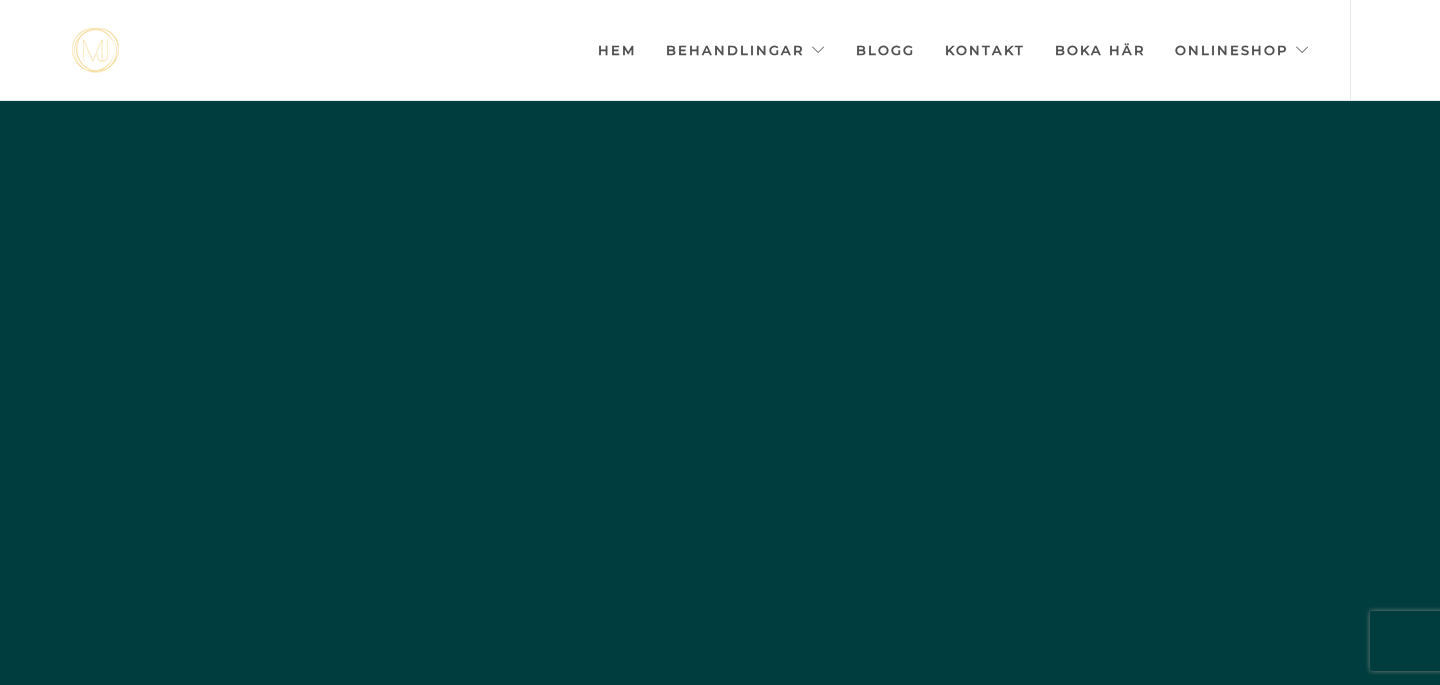 scroll, scrollTop: 0, scrollLeft: 0, axis: both 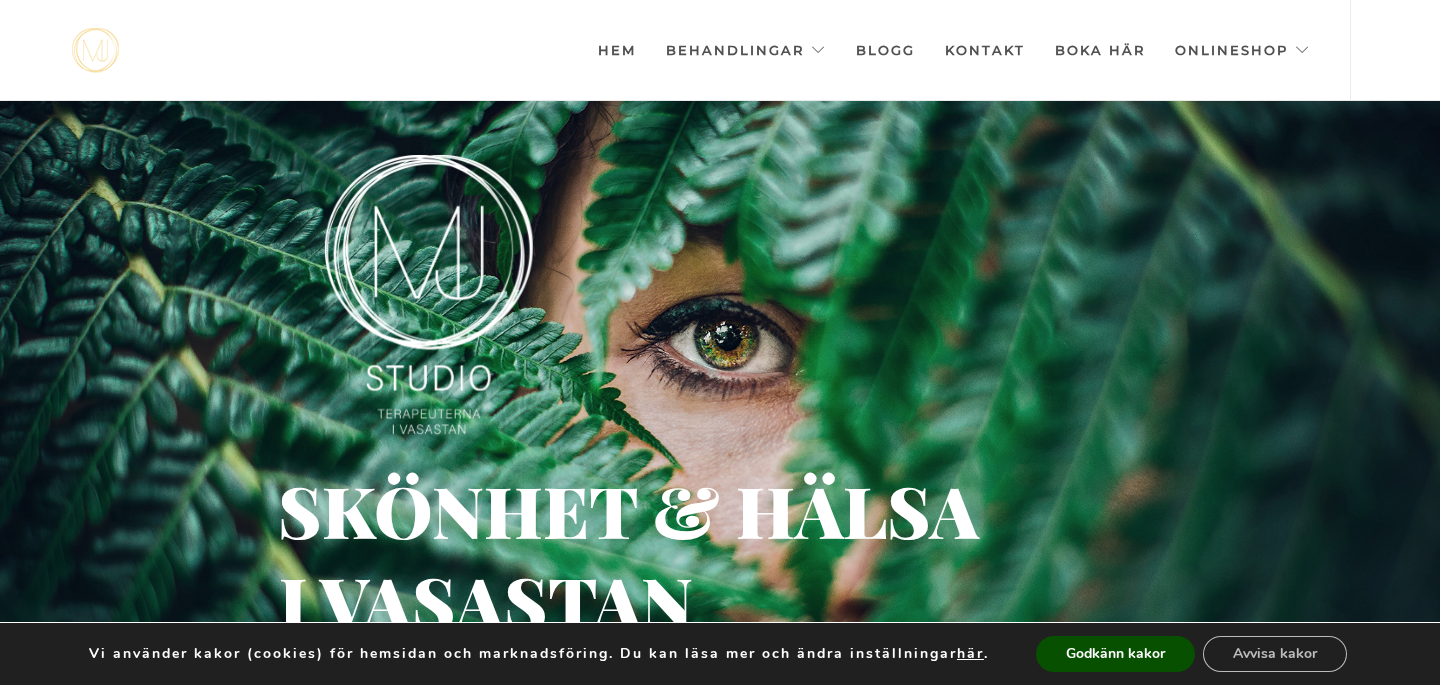 click on "Hem" at bounding box center [617, 50] 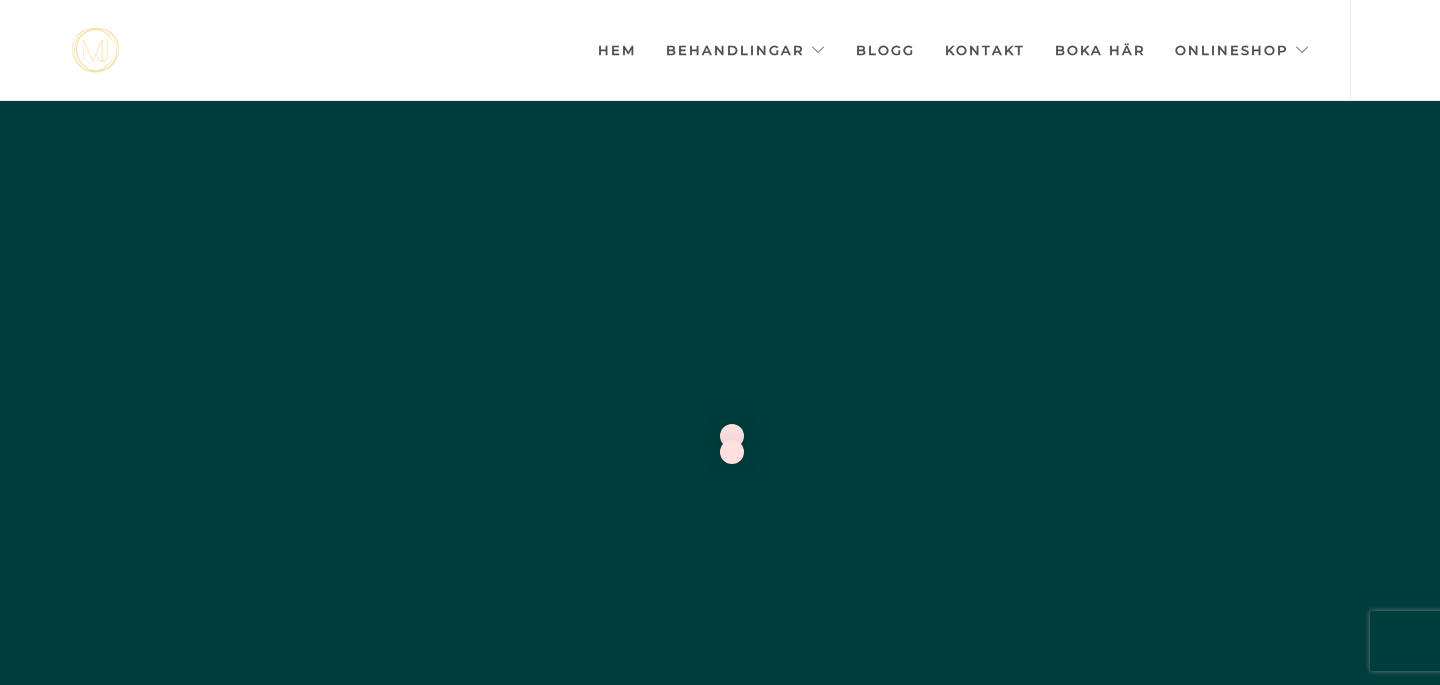 scroll, scrollTop: 69, scrollLeft: 0, axis: vertical 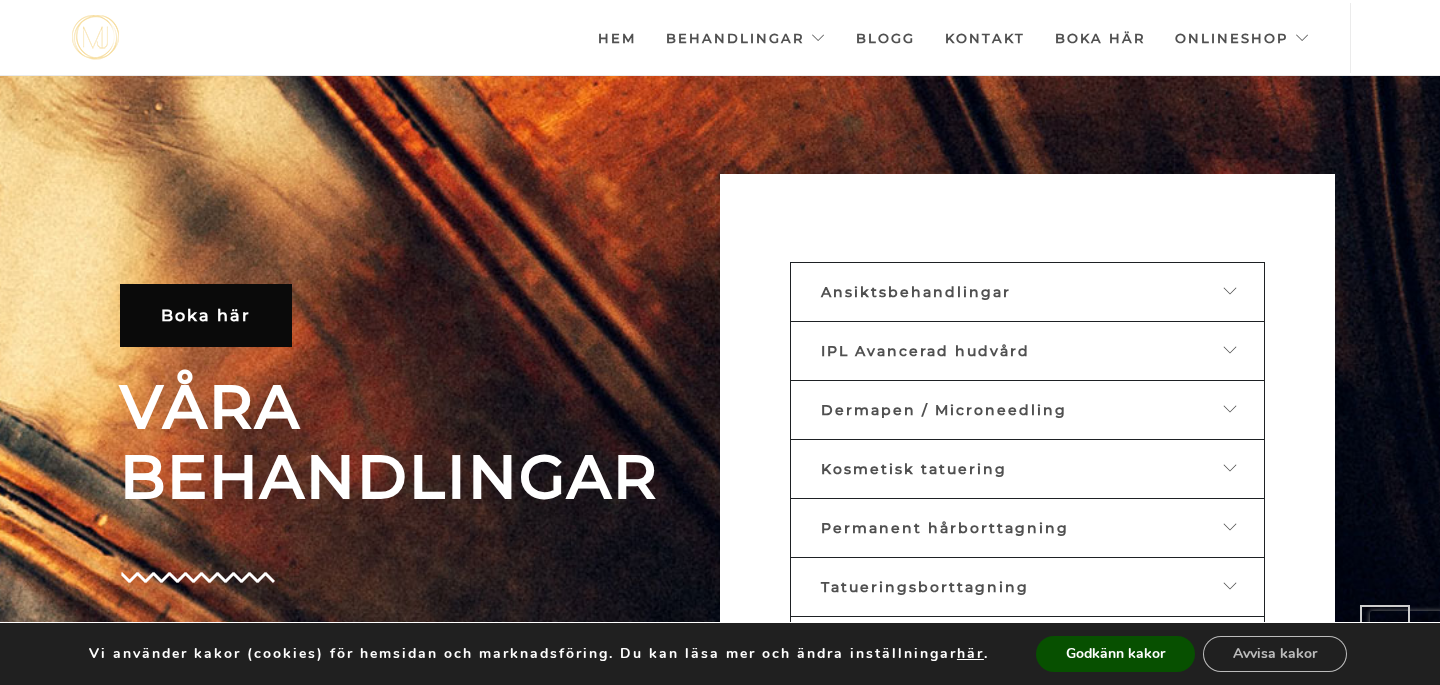 click on "Ansiktsbehandlingar" at bounding box center (916, 292) 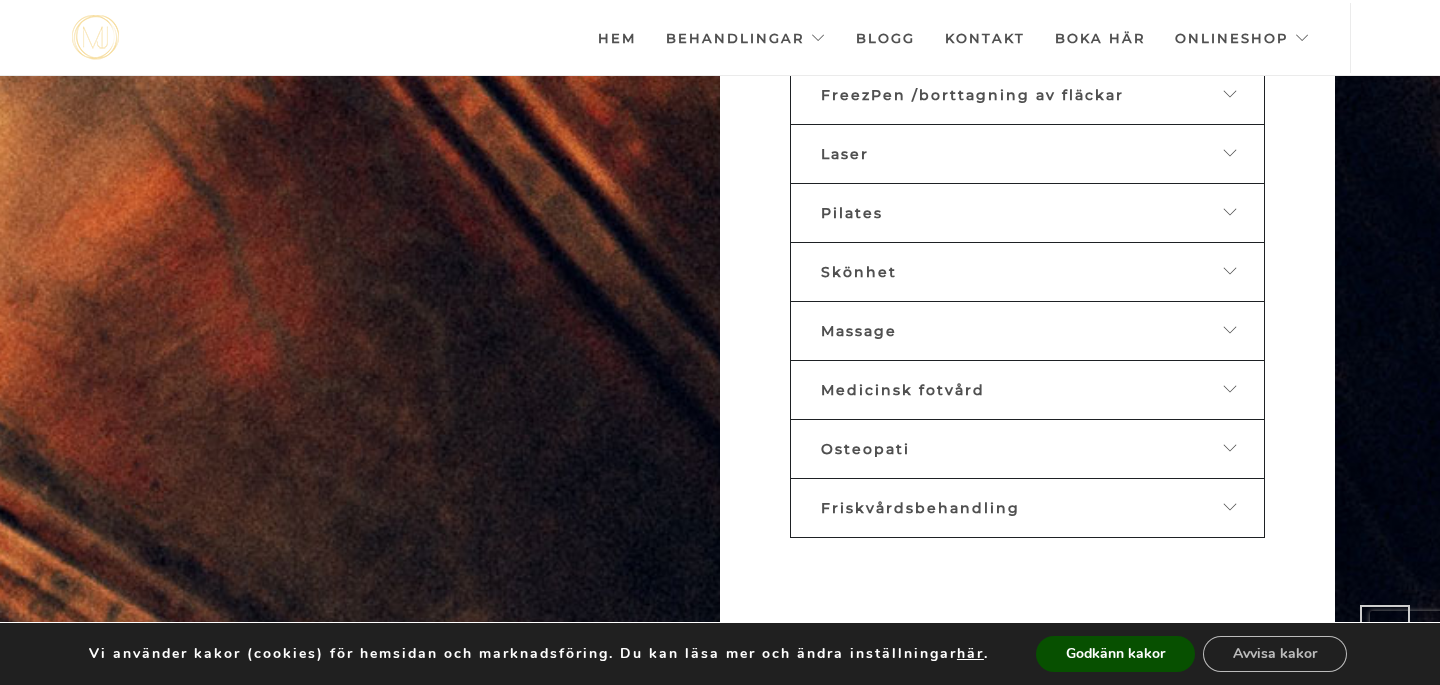 scroll, scrollTop: 1450, scrollLeft: 0, axis: vertical 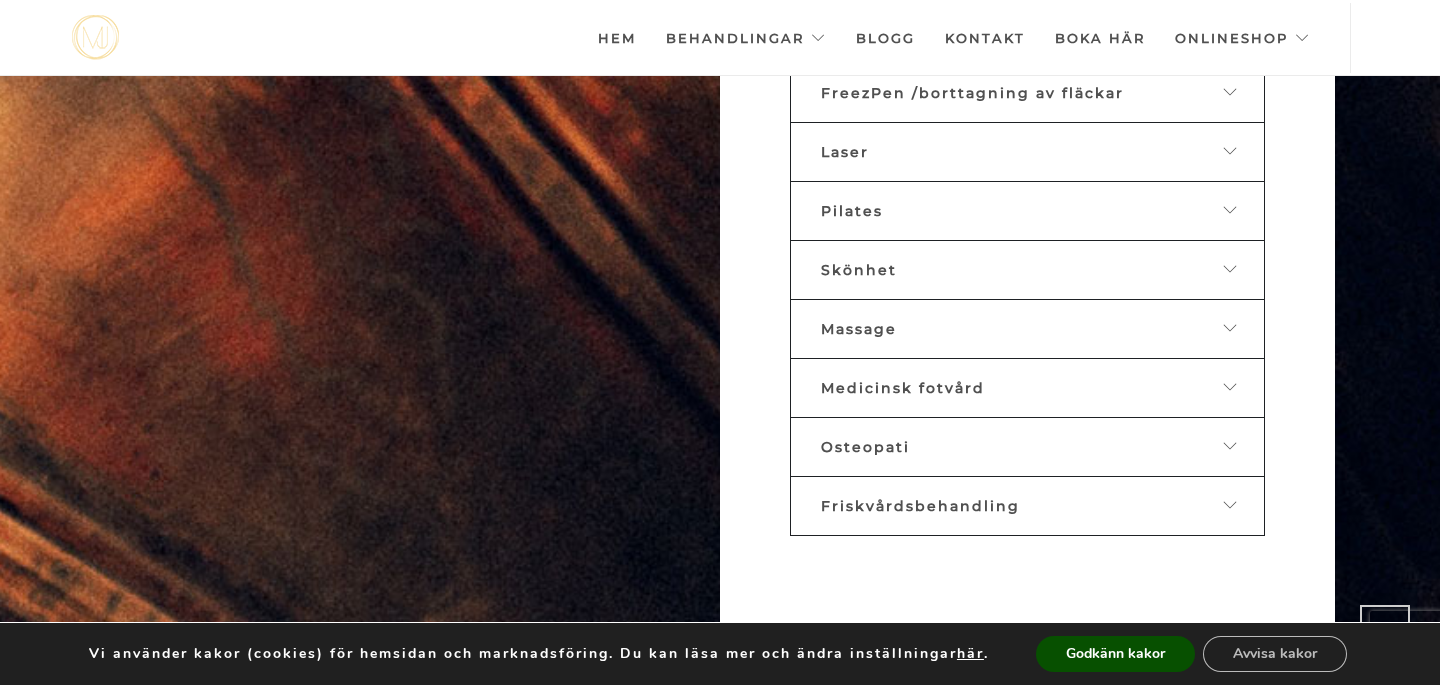 click on "Friskvårdsbehandling" at bounding box center (1012, 506) 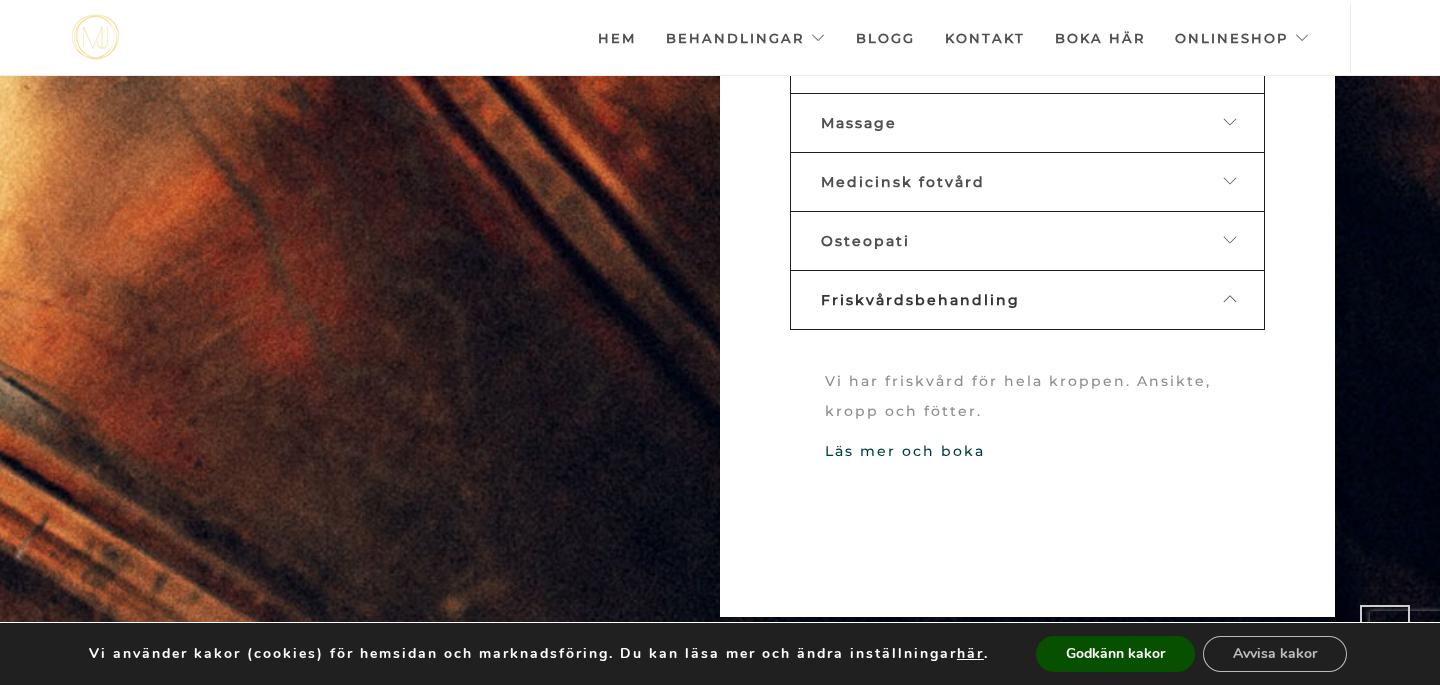 scroll, scrollTop: 1376, scrollLeft: 0, axis: vertical 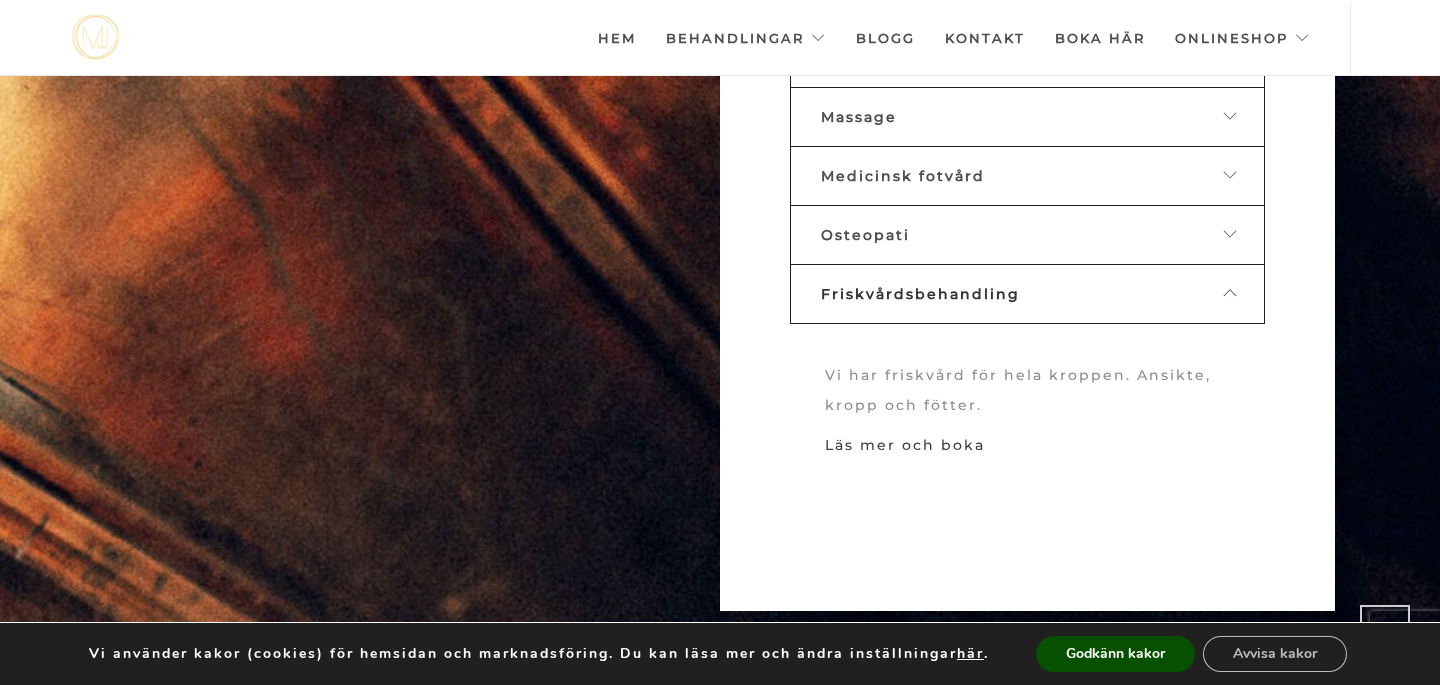 click on "Läs mer och boka" at bounding box center (905, 445) 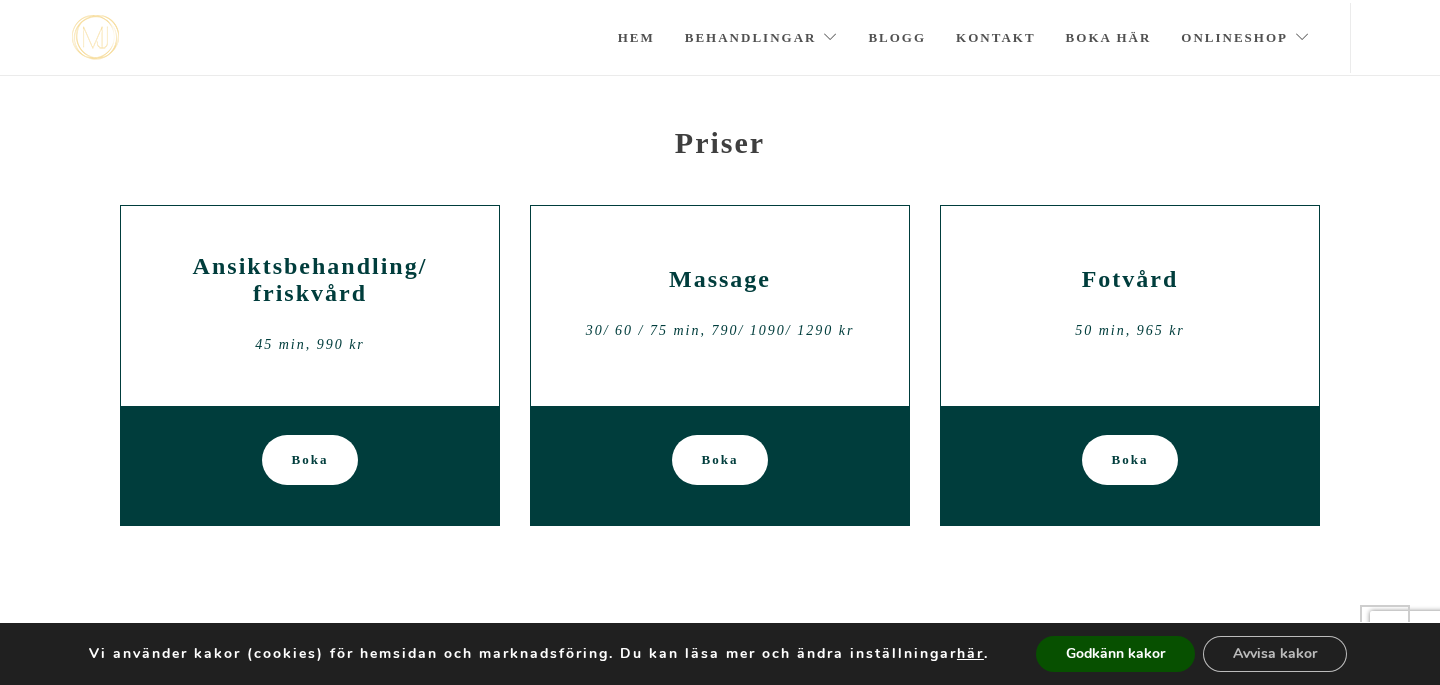 scroll, scrollTop: 651, scrollLeft: 0, axis: vertical 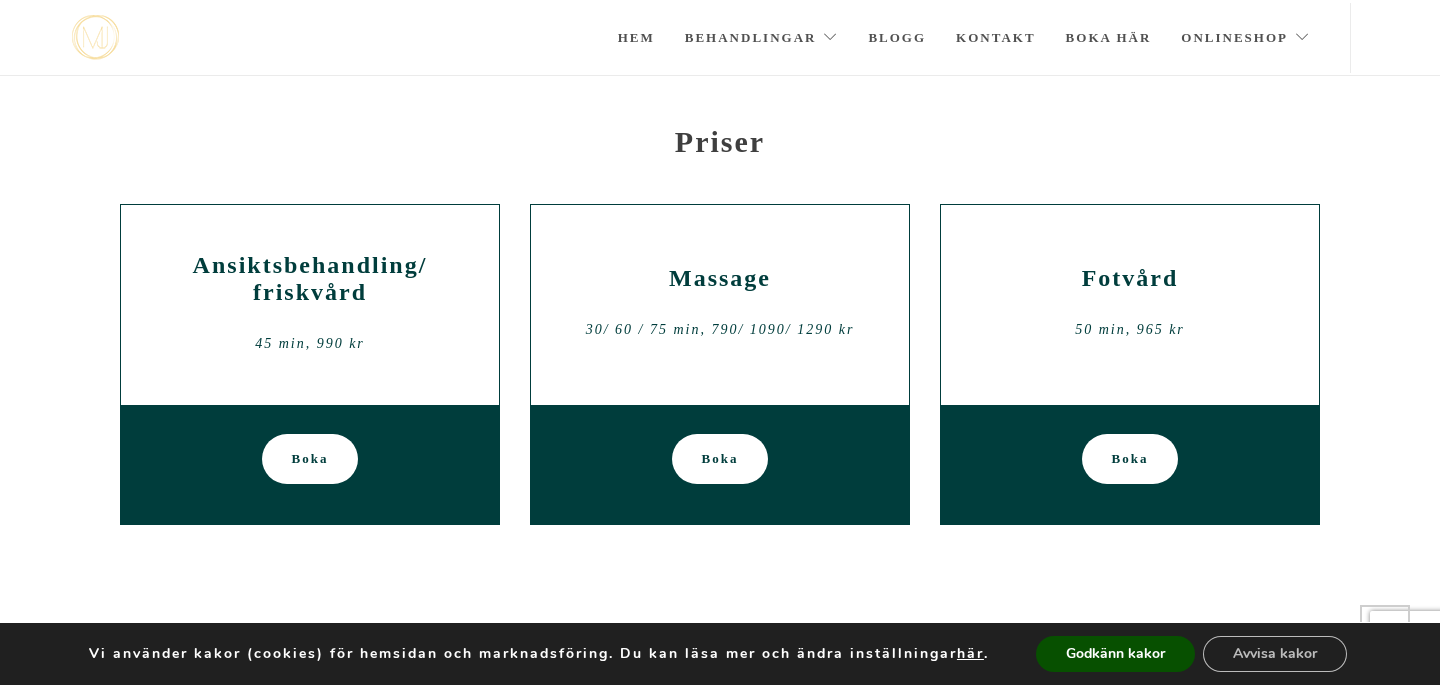 click on "Boka" at bounding box center (310, 459) 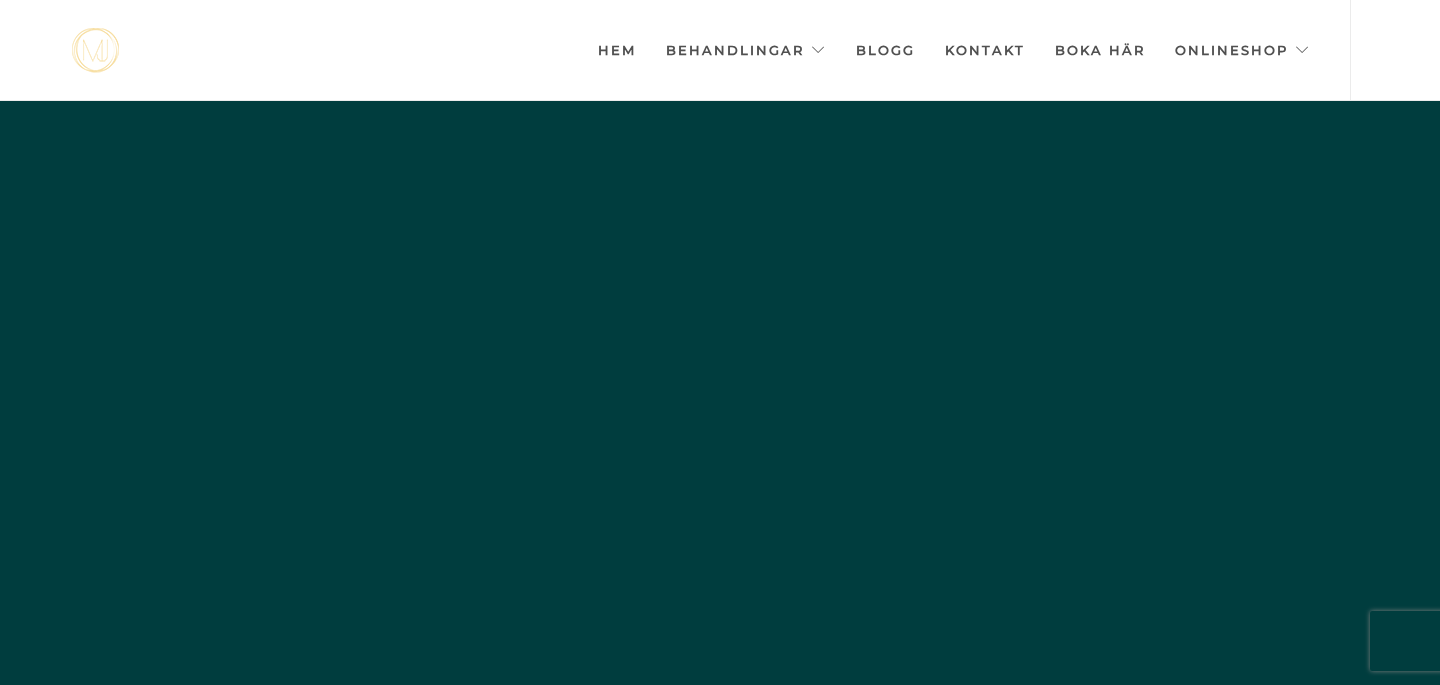 scroll, scrollTop: 0, scrollLeft: 0, axis: both 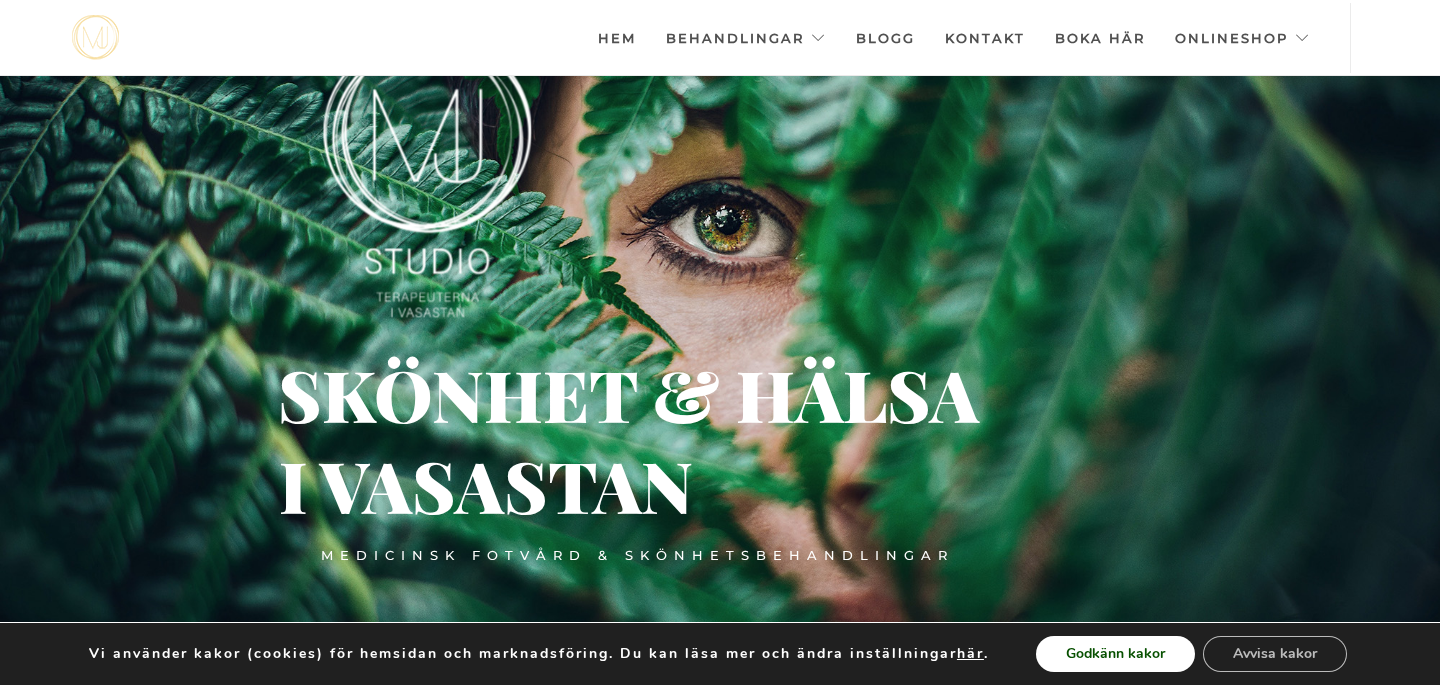 click on "Godkänn kakor" at bounding box center [1115, 654] 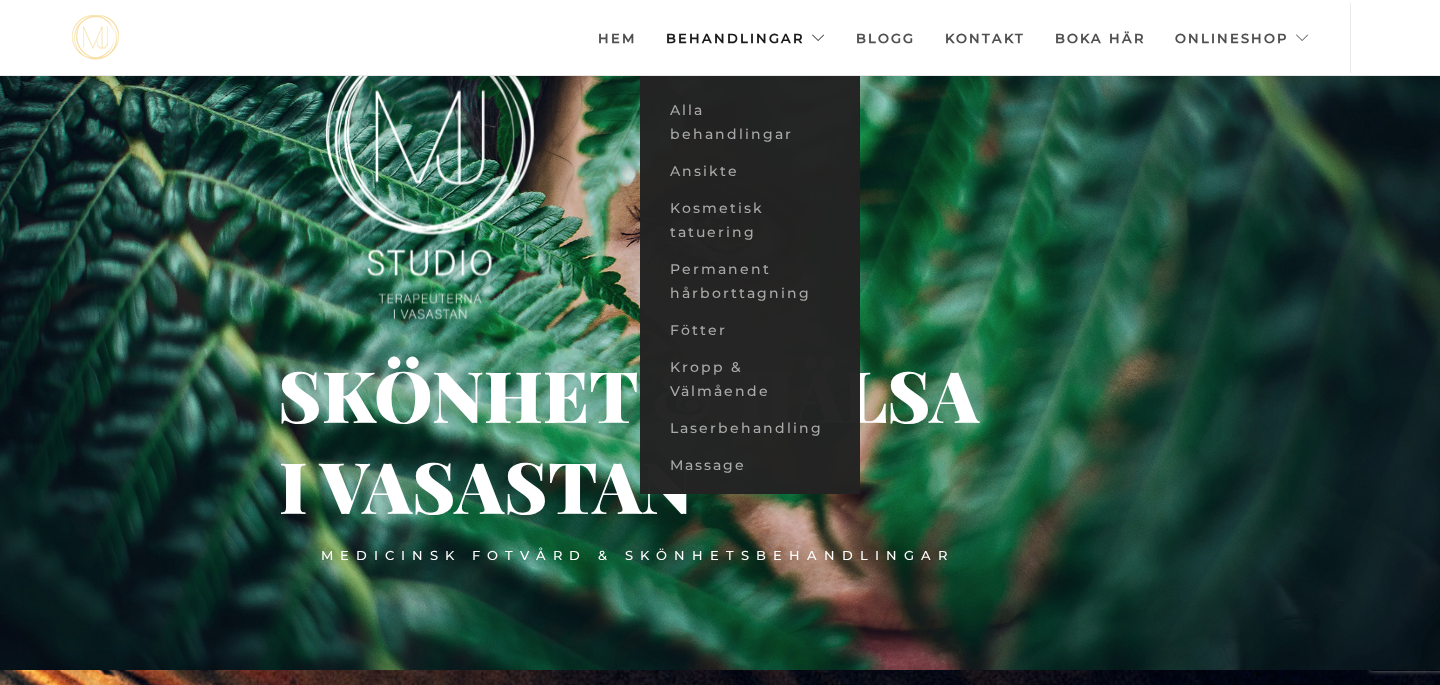 click on "Behandlingar" at bounding box center [746, 38] 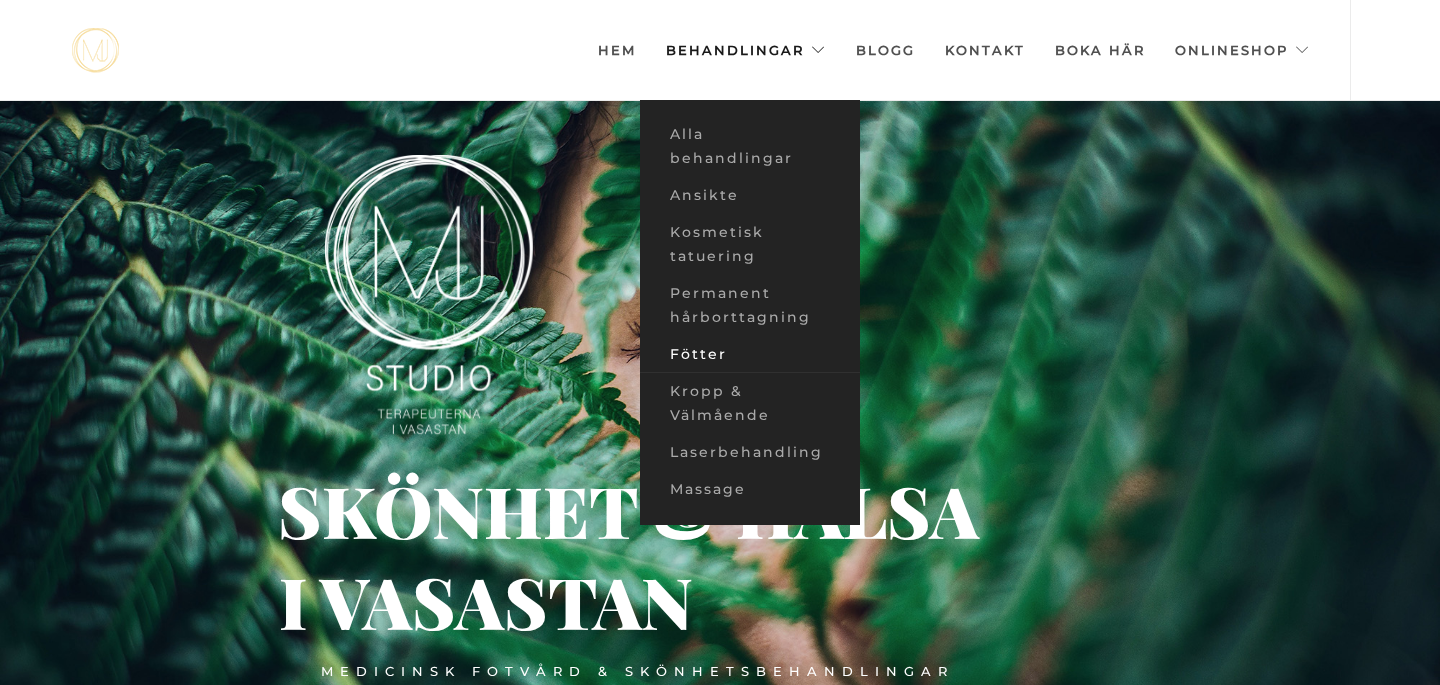 click on "Fötter" at bounding box center (750, 354) 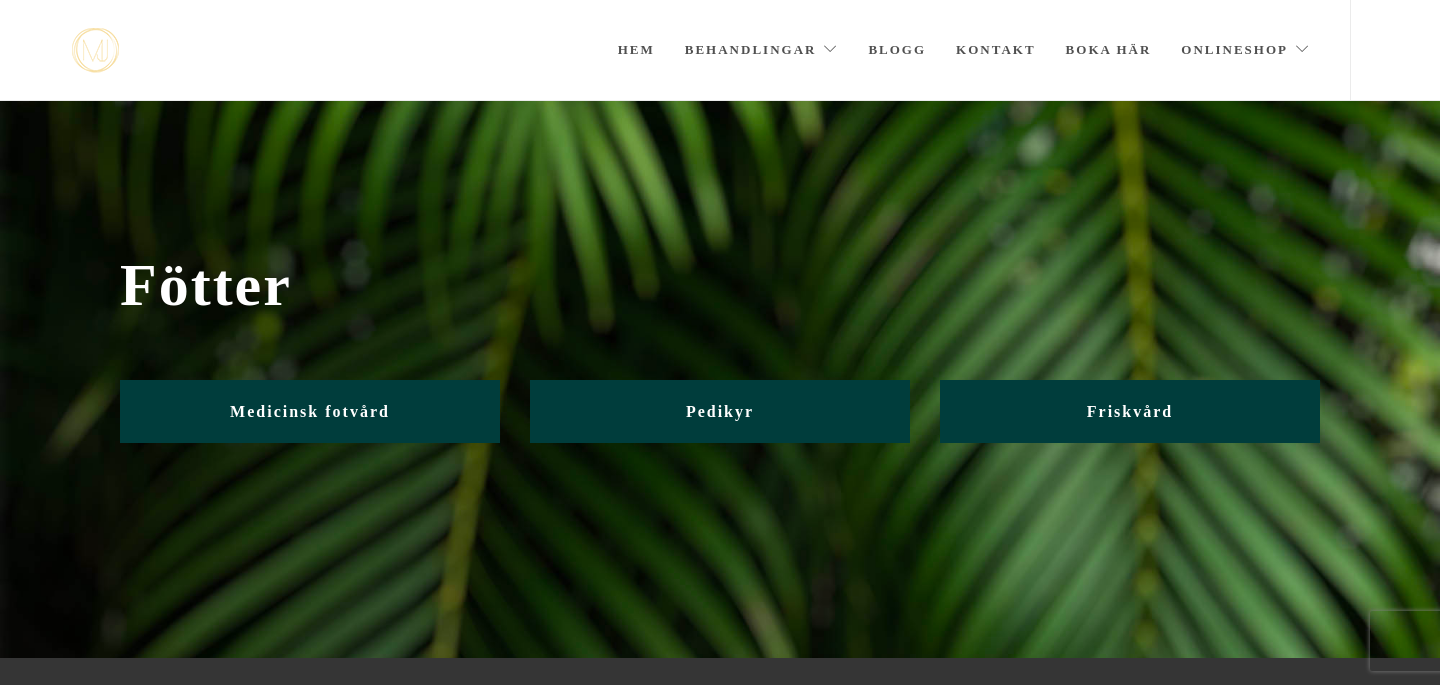 scroll, scrollTop: 0, scrollLeft: 0, axis: both 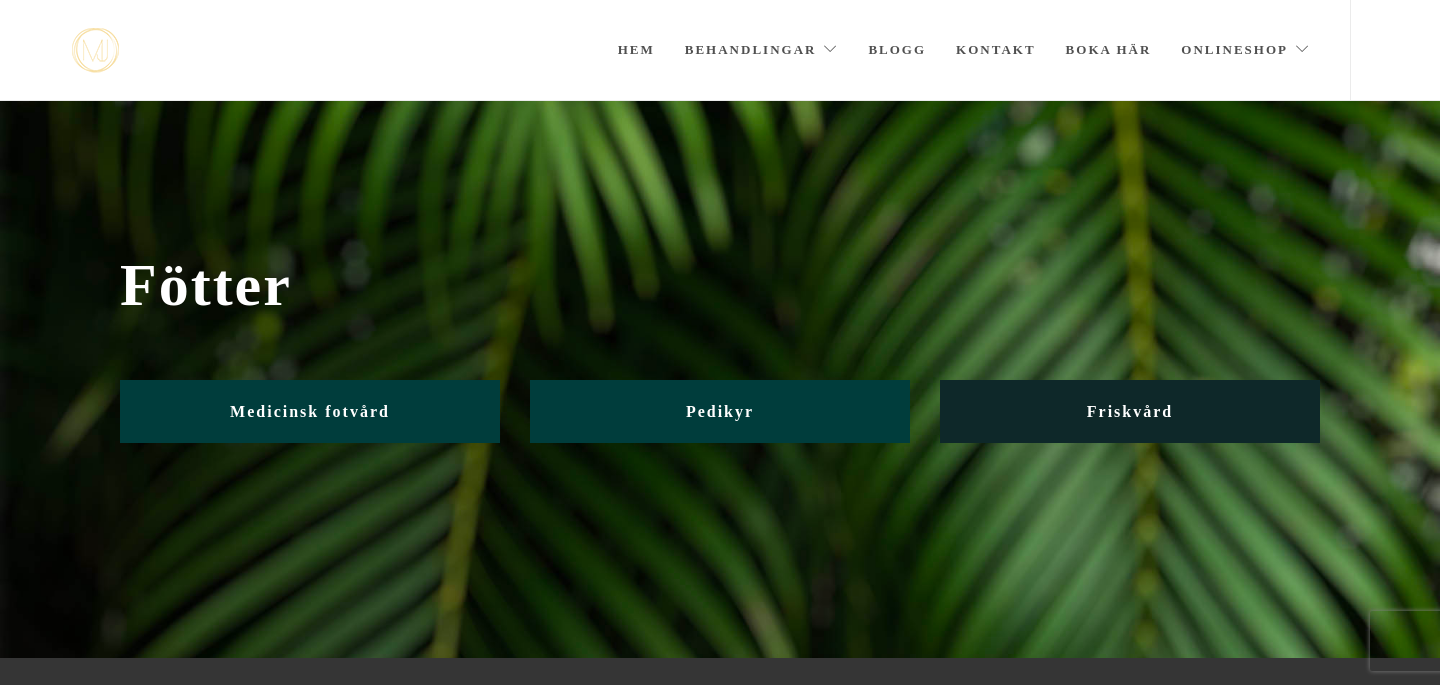 click on "Friskvård" at bounding box center [1130, 411] 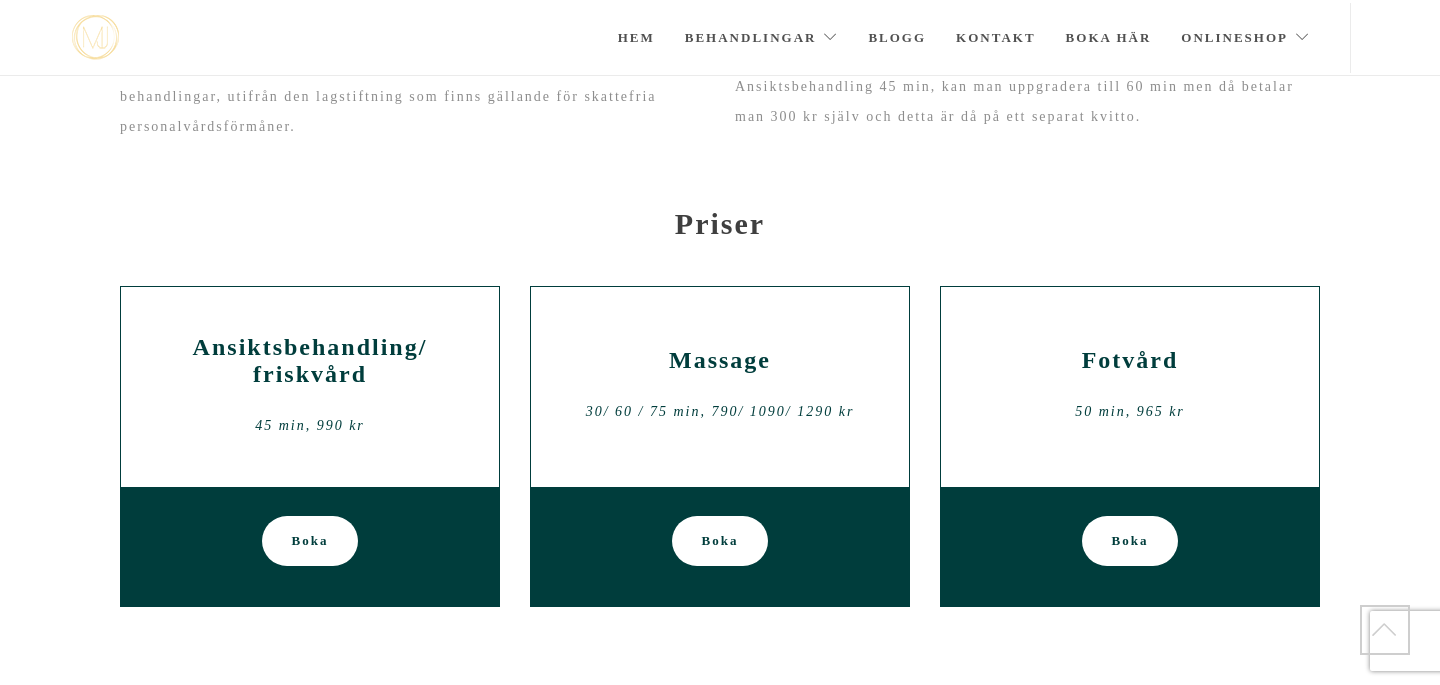 scroll, scrollTop: 573, scrollLeft: 0, axis: vertical 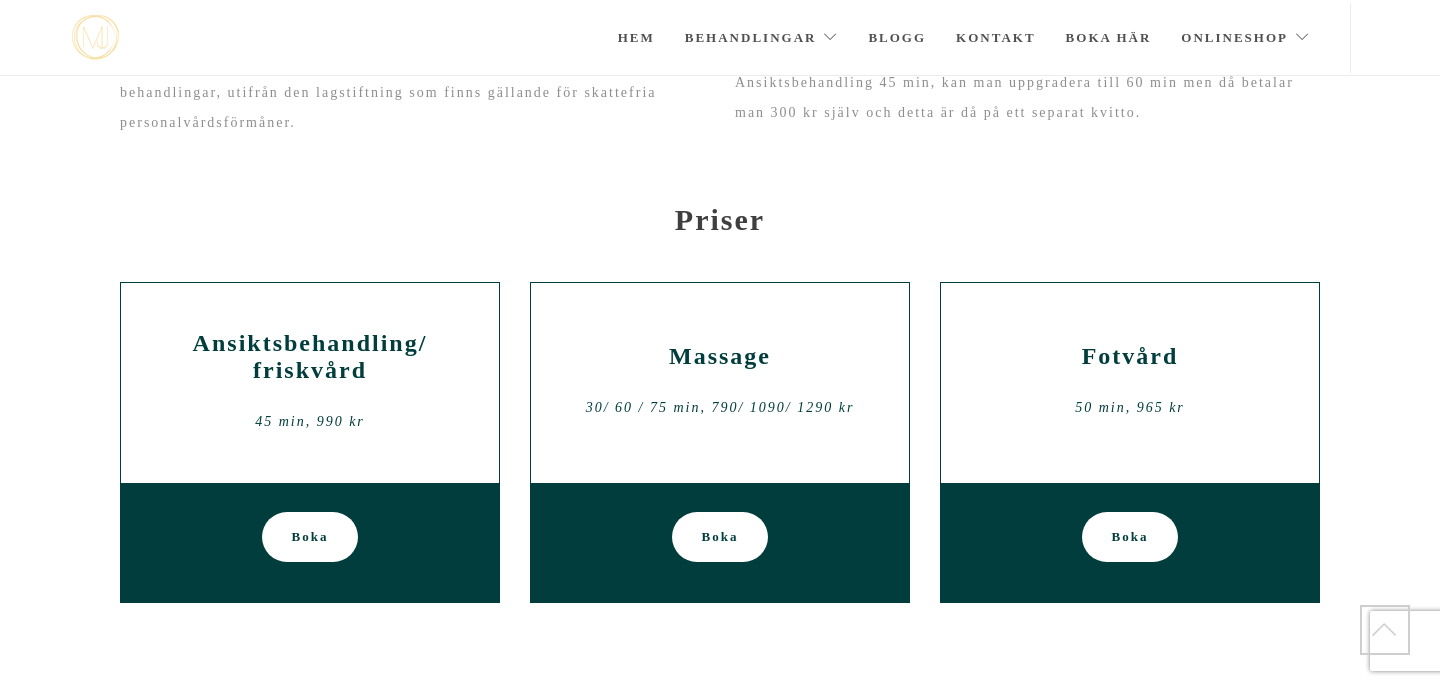 click on "Boka" at bounding box center [1130, 537] 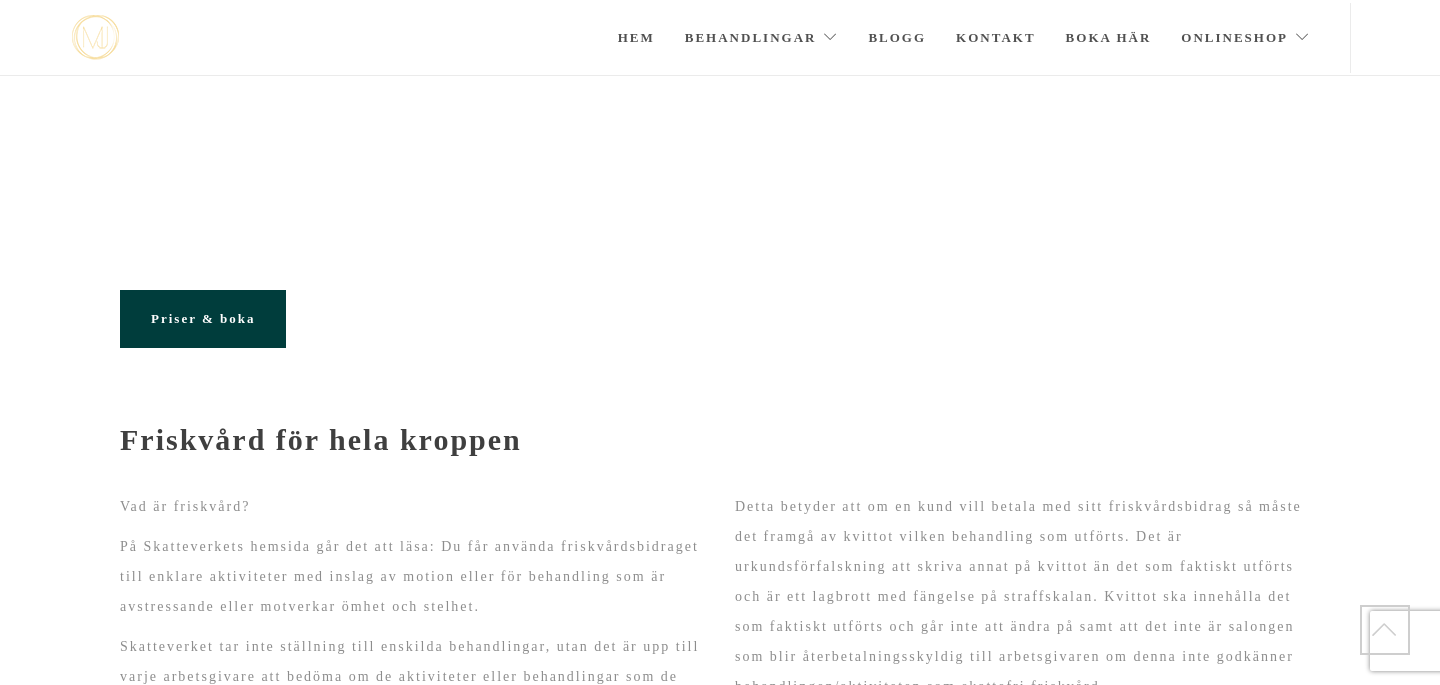 scroll, scrollTop: 573, scrollLeft: 0, axis: vertical 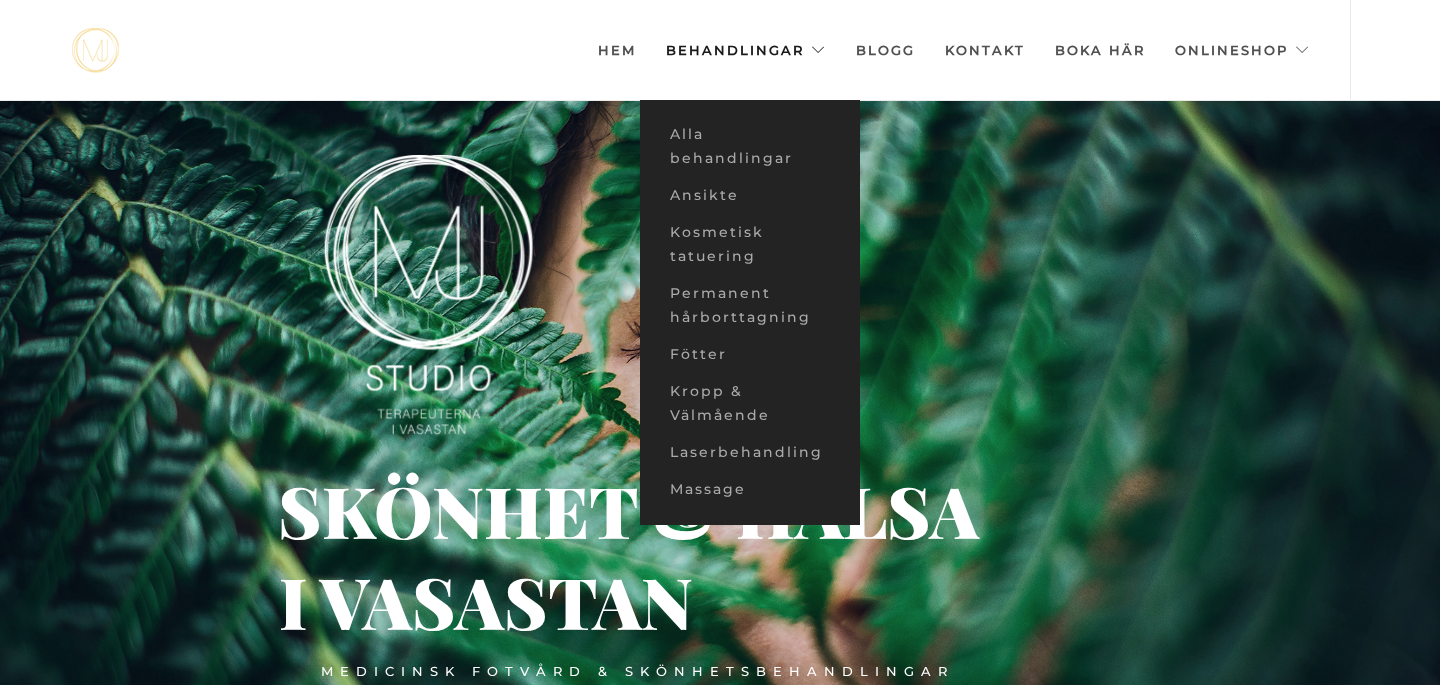 click on "Behandlingar" at bounding box center (746, 50) 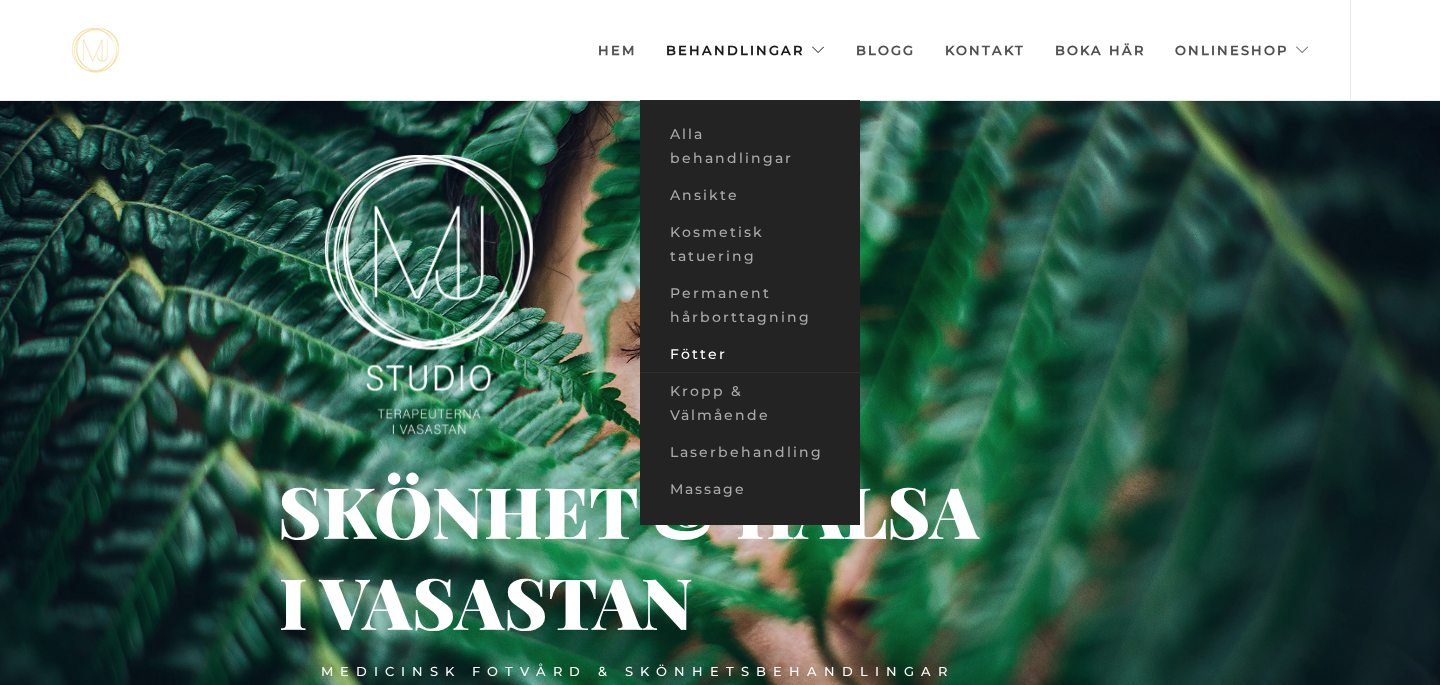 click on "Fötter" at bounding box center [750, 354] 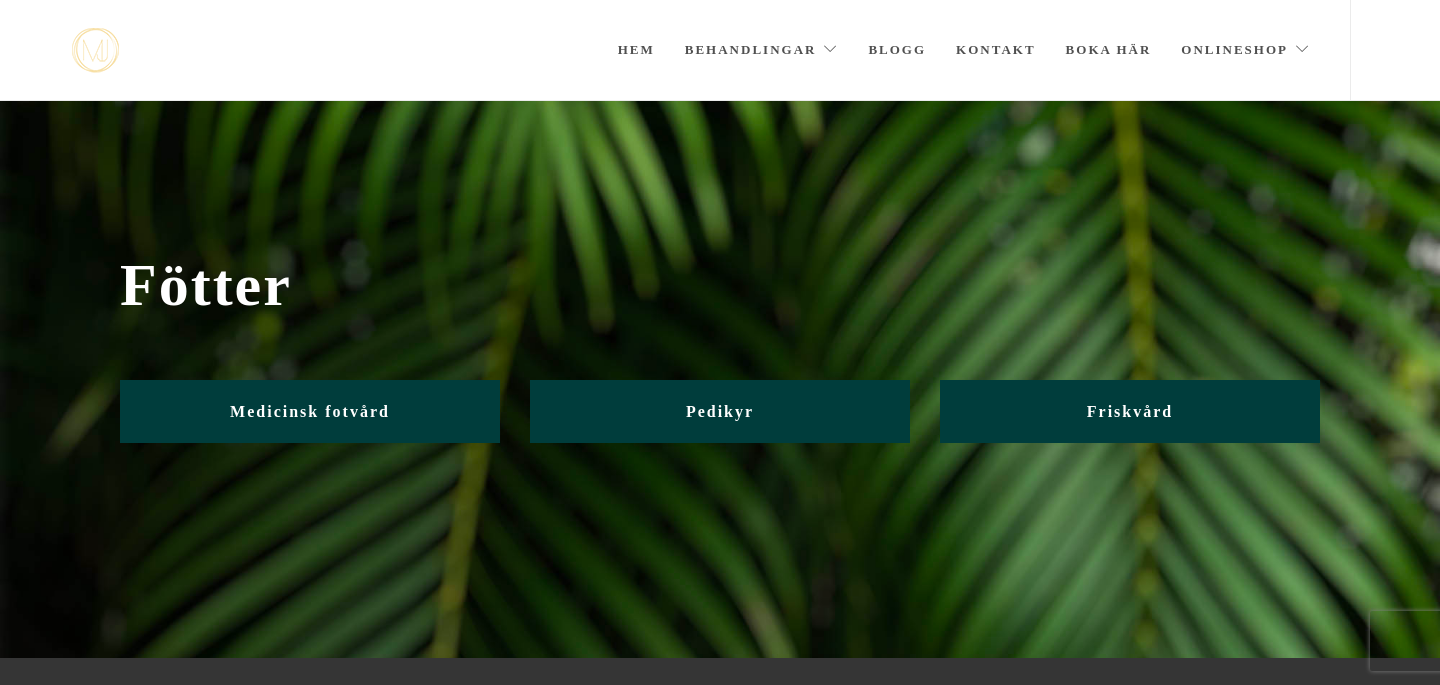 scroll, scrollTop: 0, scrollLeft: 0, axis: both 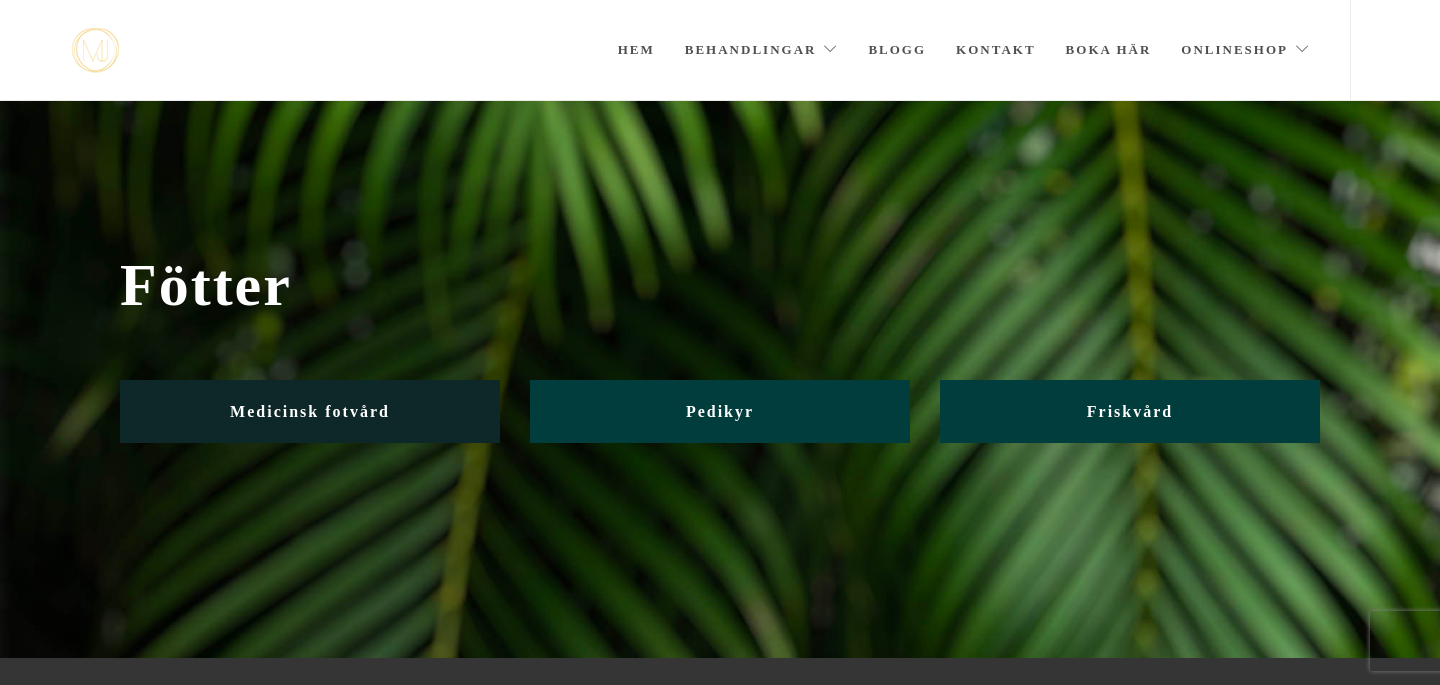 click on "Medicinsk fotvård" at bounding box center [310, 411] 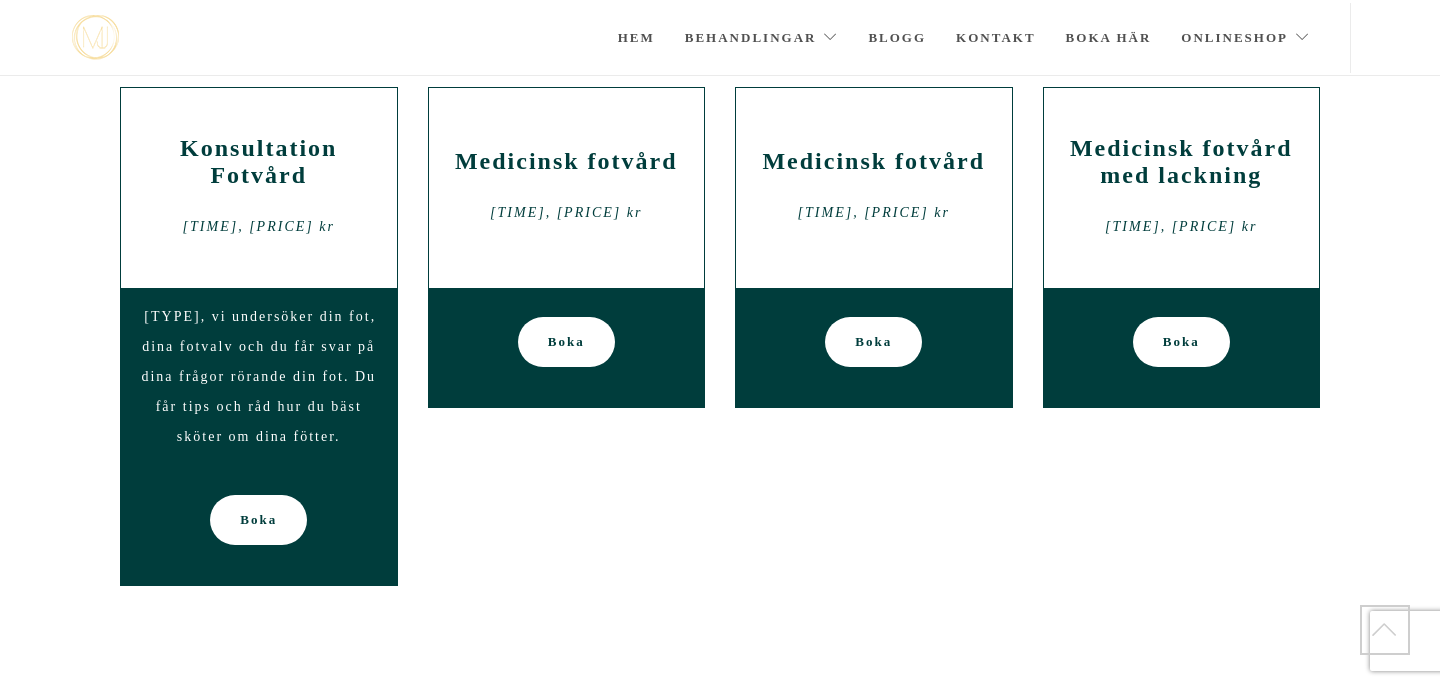 scroll, scrollTop: 254, scrollLeft: 0, axis: vertical 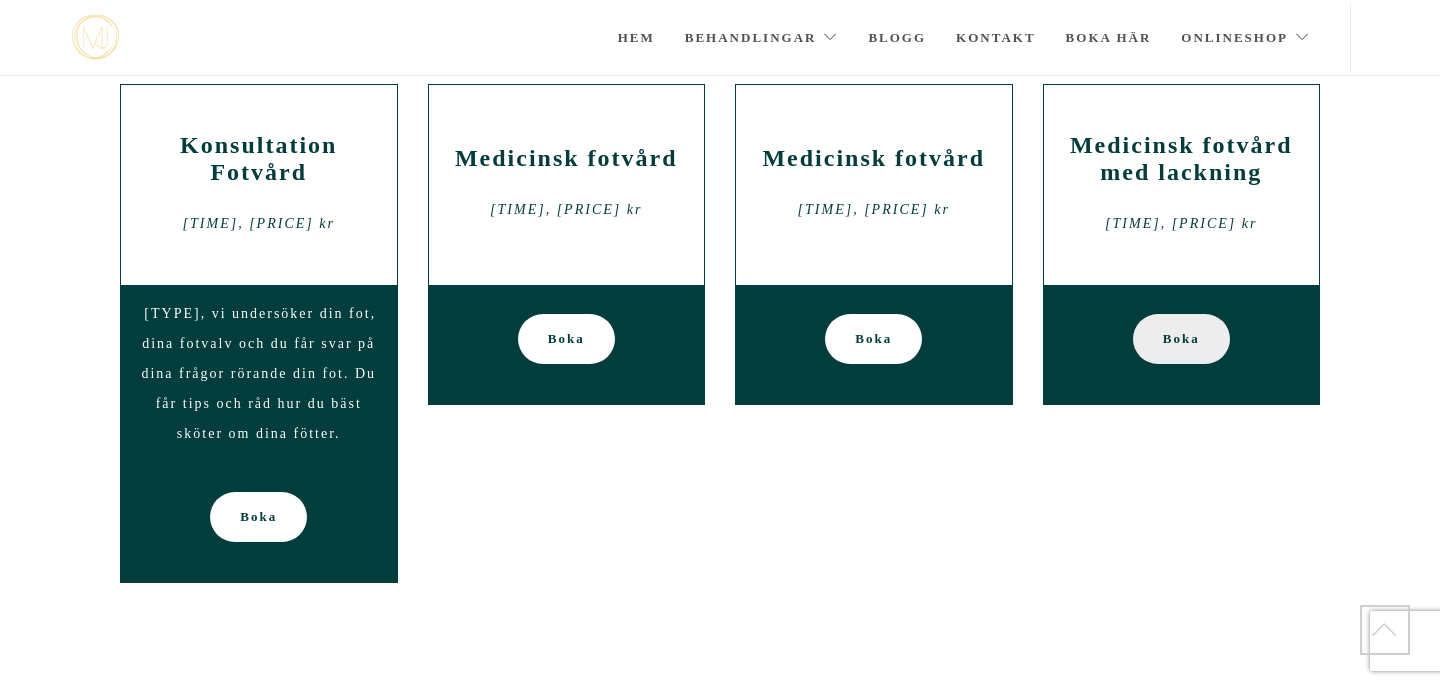 click on "Boka" at bounding box center [1181, 339] 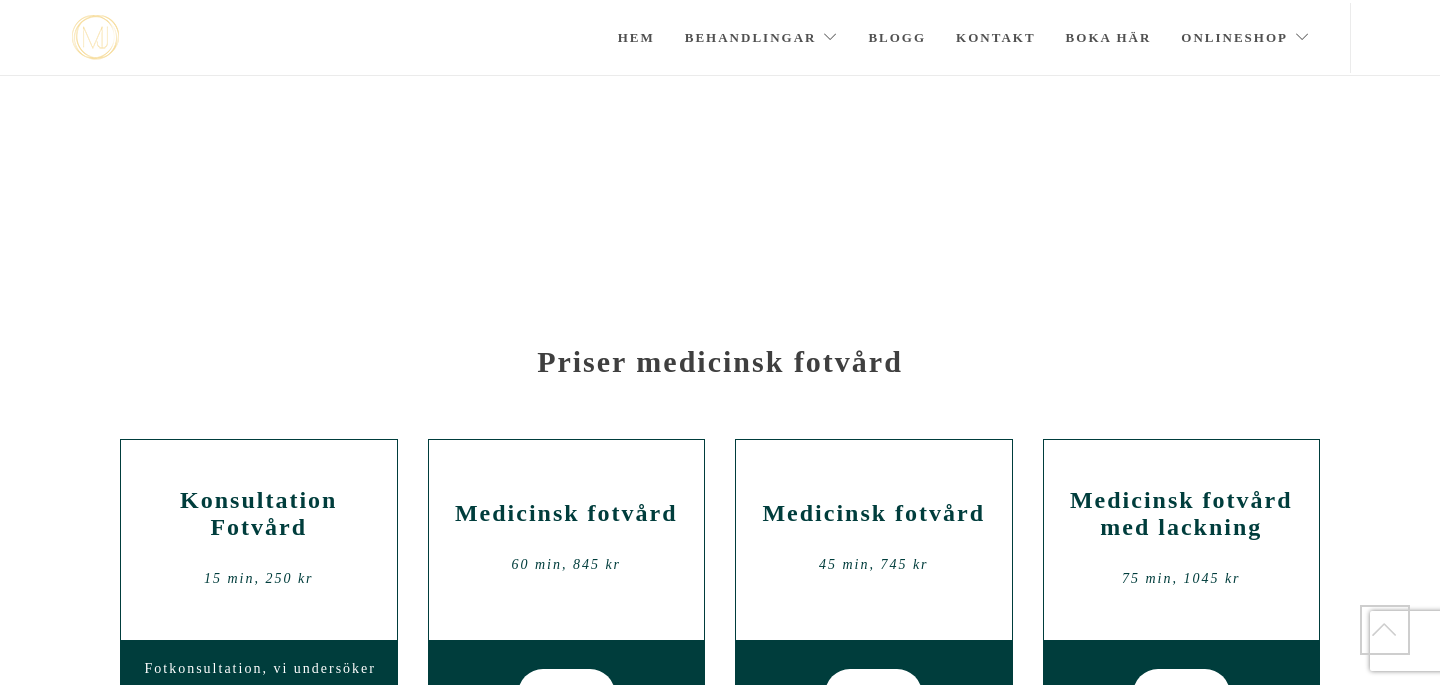 scroll, scrollTop: 254, scrollLeft: 0, axis: vertical 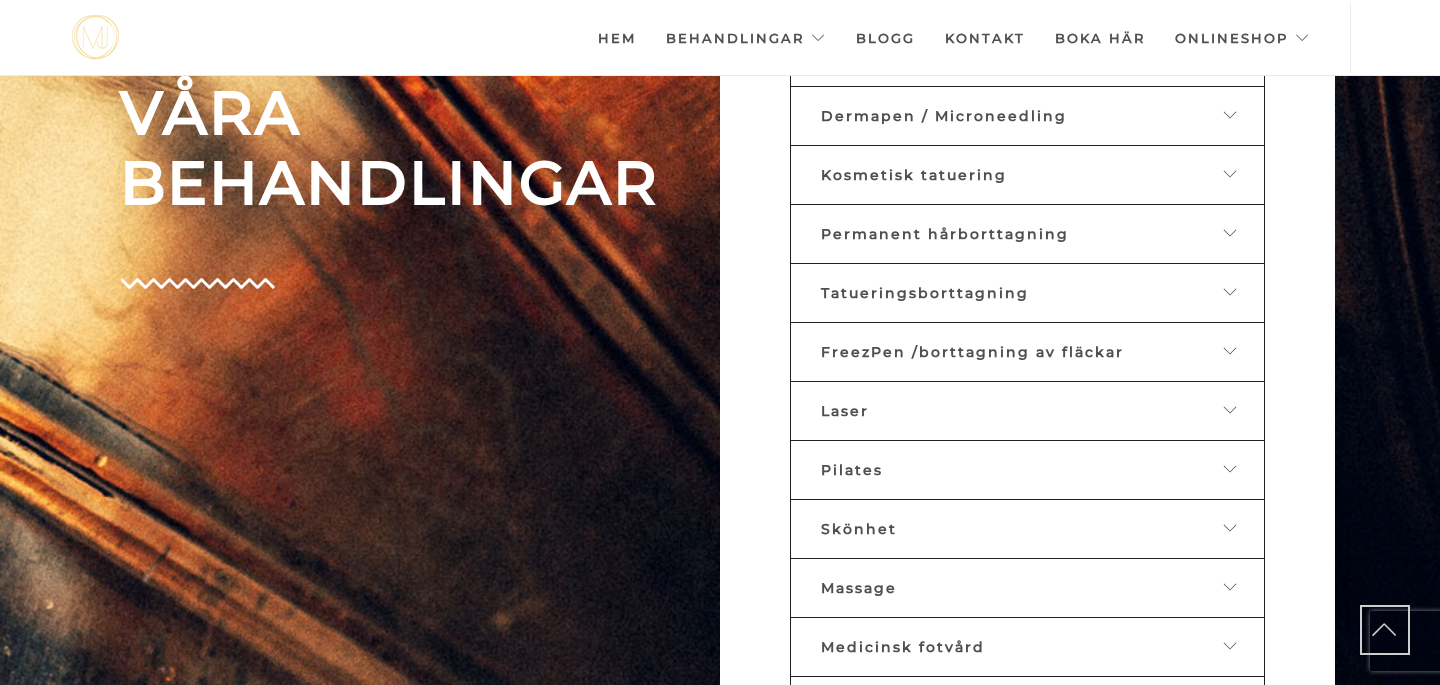 click on "Medicinsk fotvård" at bounding box center (903, 647) 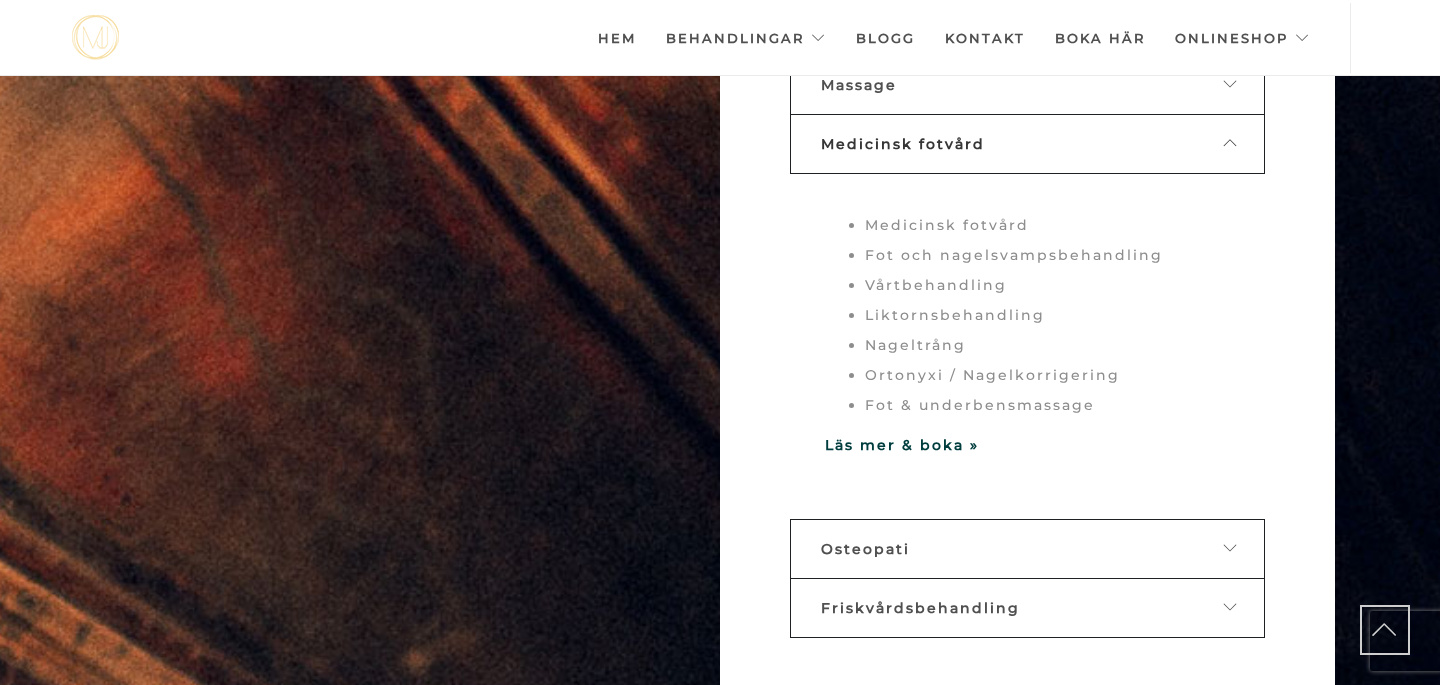 scroll, scrollTop: 1407, scrollLeft: 0, axis: vertical 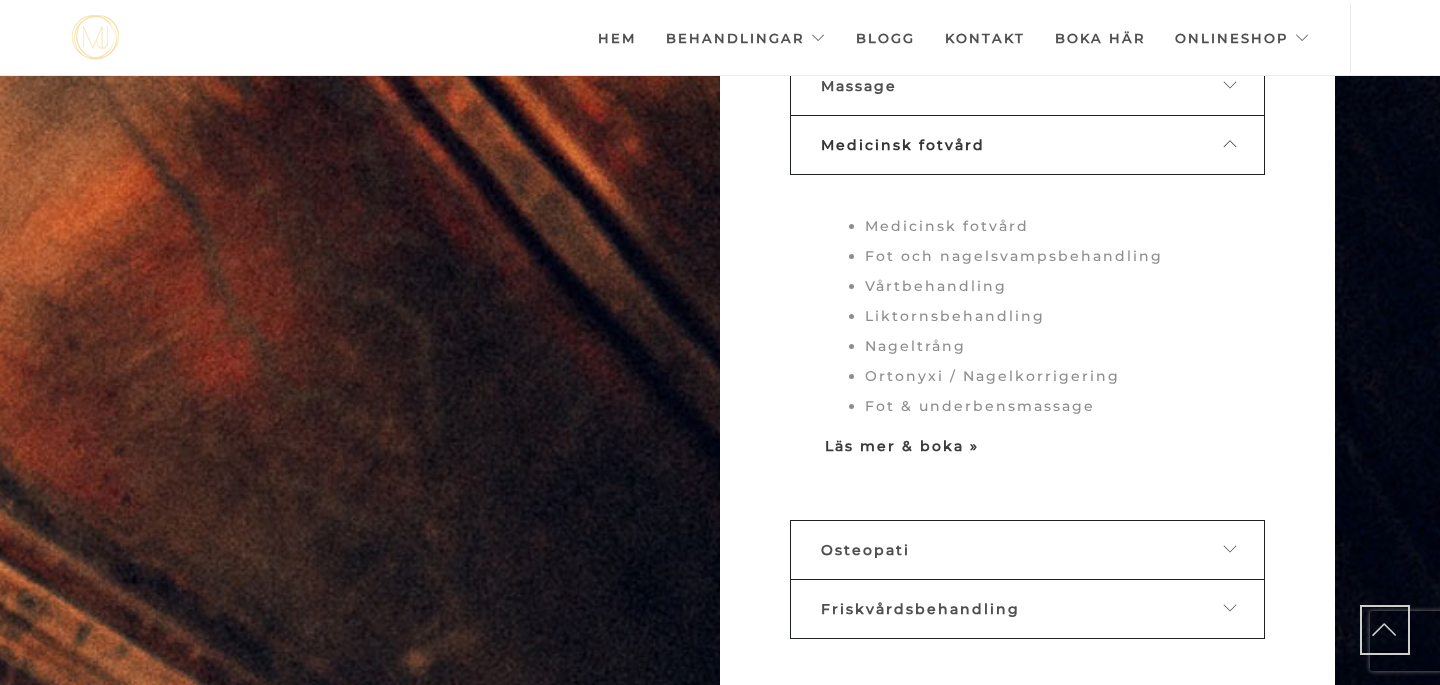 click on "Läs mer & boka »" at bounding box center [902, 446] 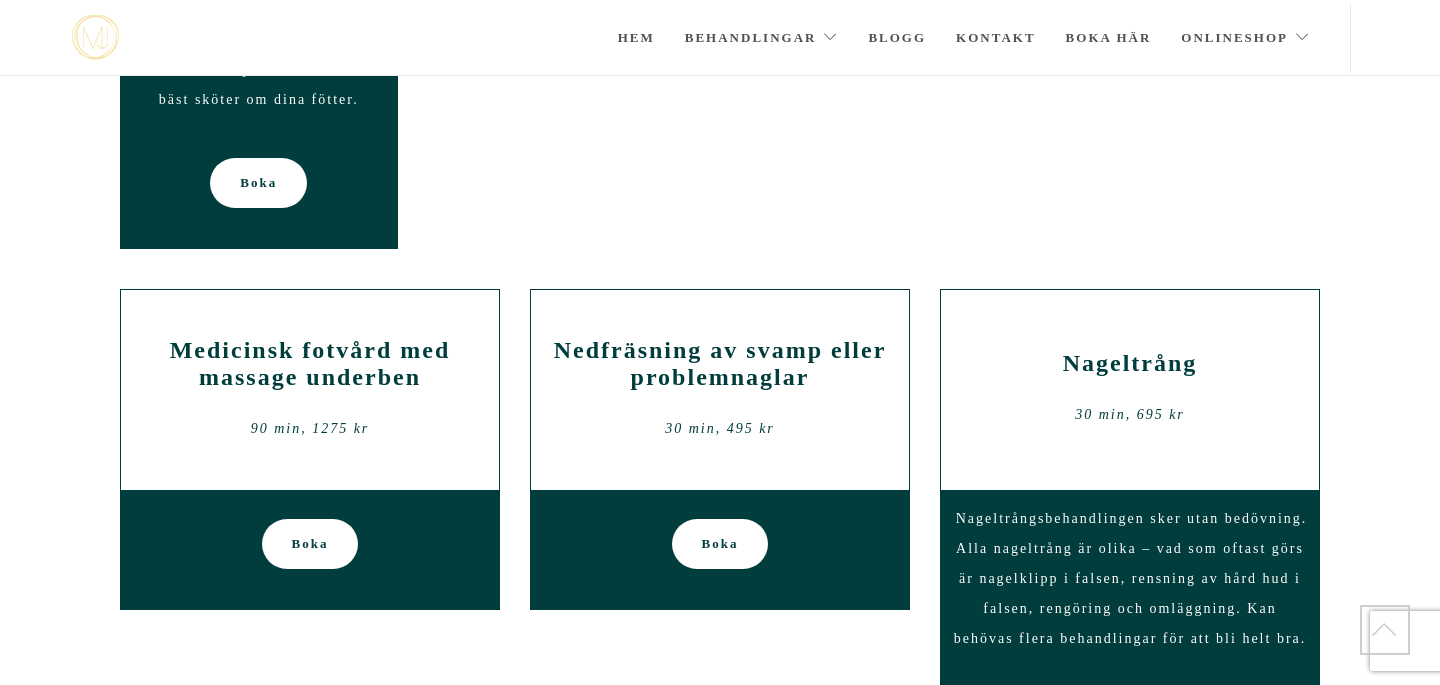 scroll, scrollTop: 601, scrollLeft: 0, axis: vertical 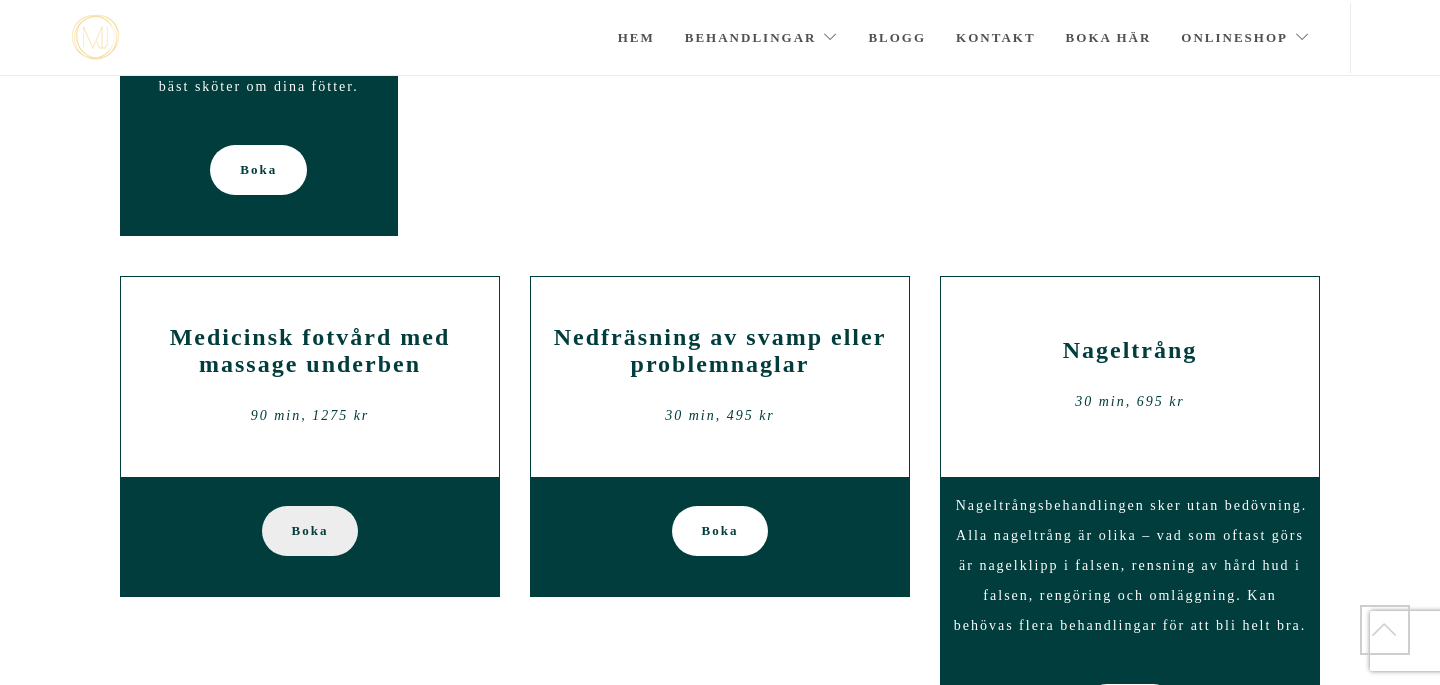 click on "Boka" at bounding box center (310, 531) 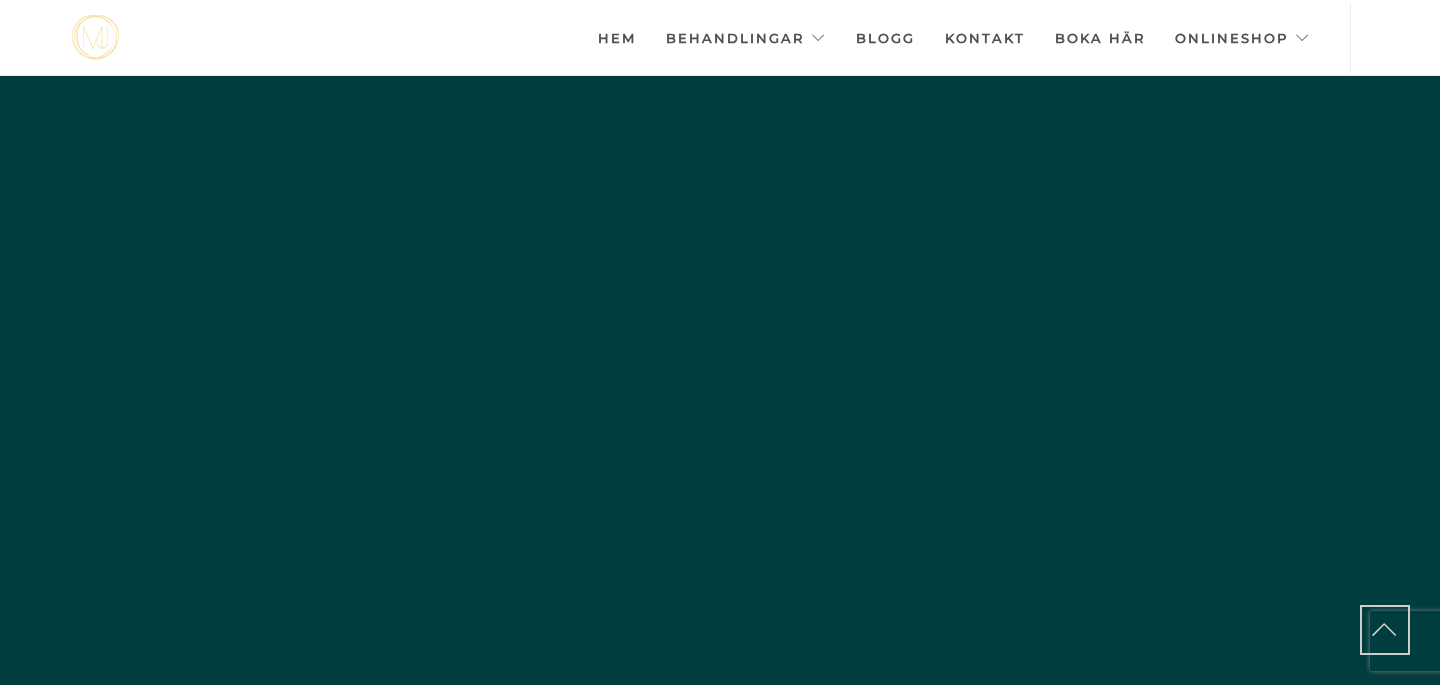 scroll, scrollTop: 1407, scrollLeft: 0, axis: vertical 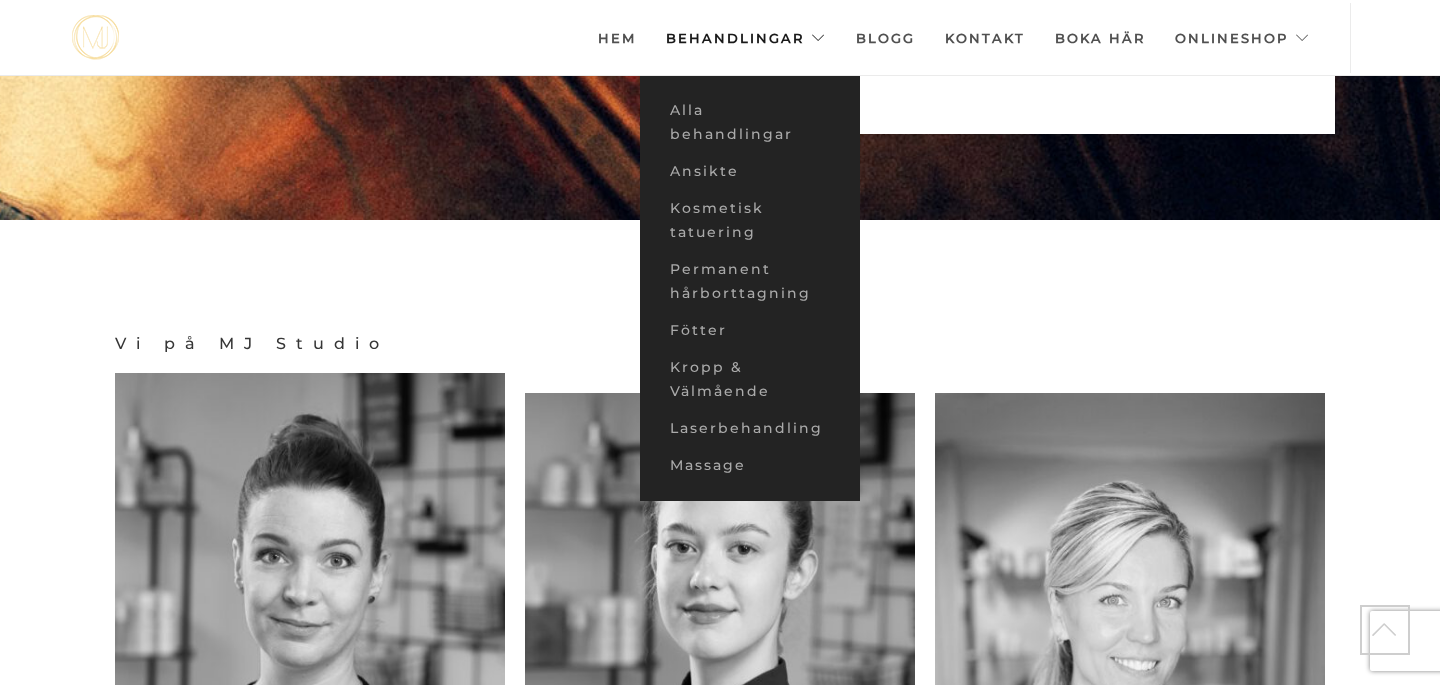 click on "Behandlingar" at bounding box center [746, 38] 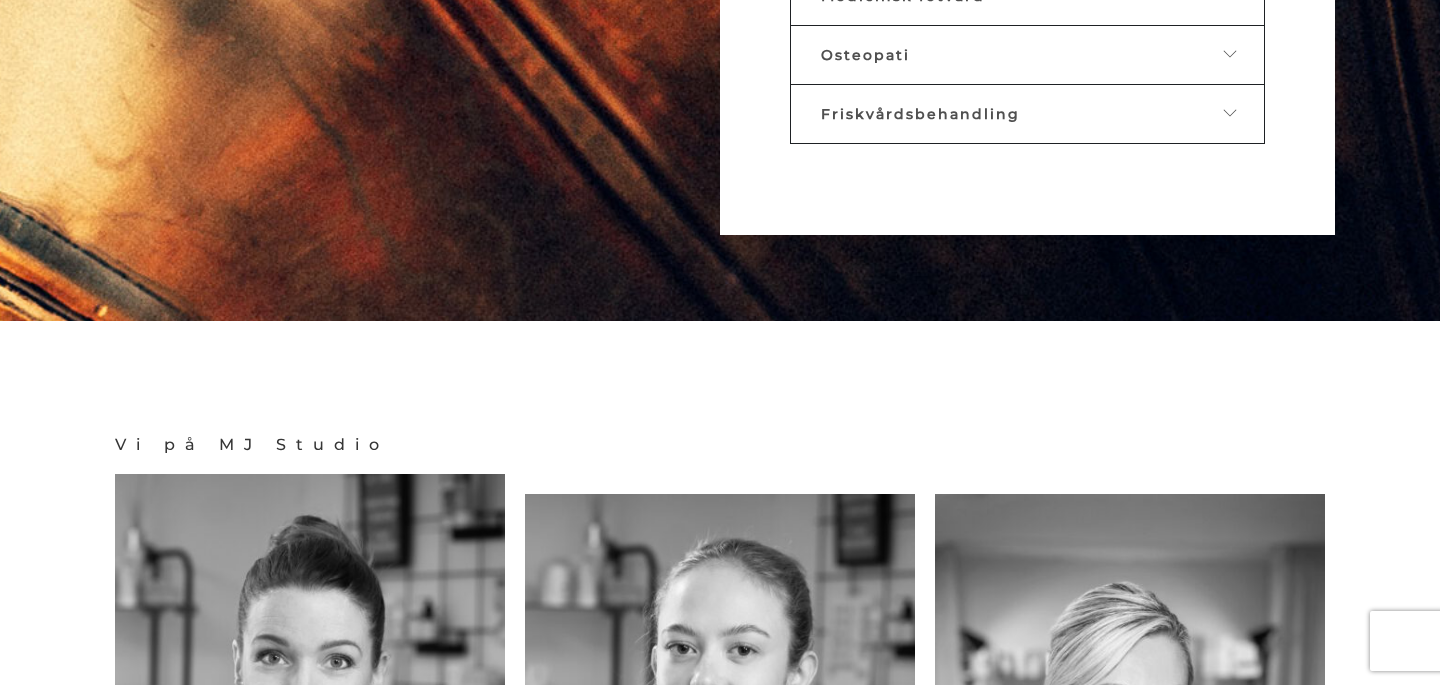 scroll, scrollTop: 0, scrollLeft: 0, axis: both 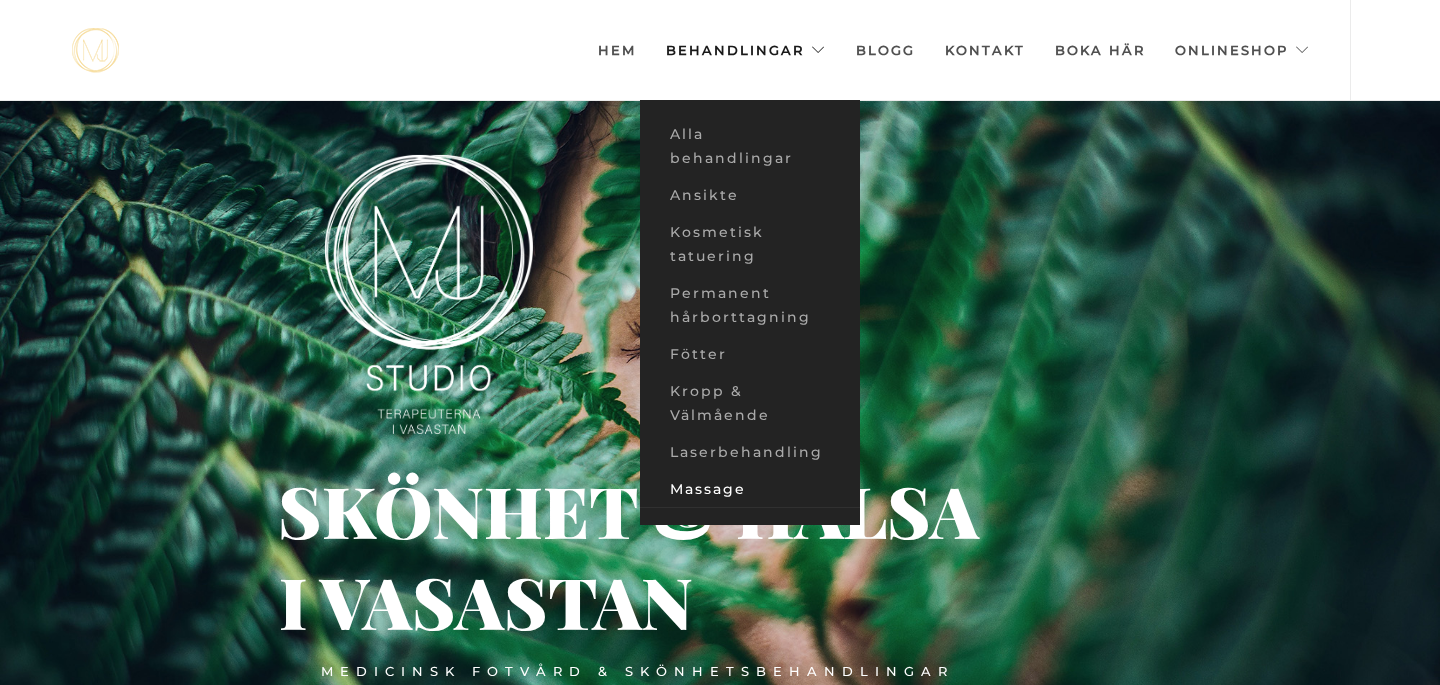 click on "Massage" at bounding box center [750, 489] 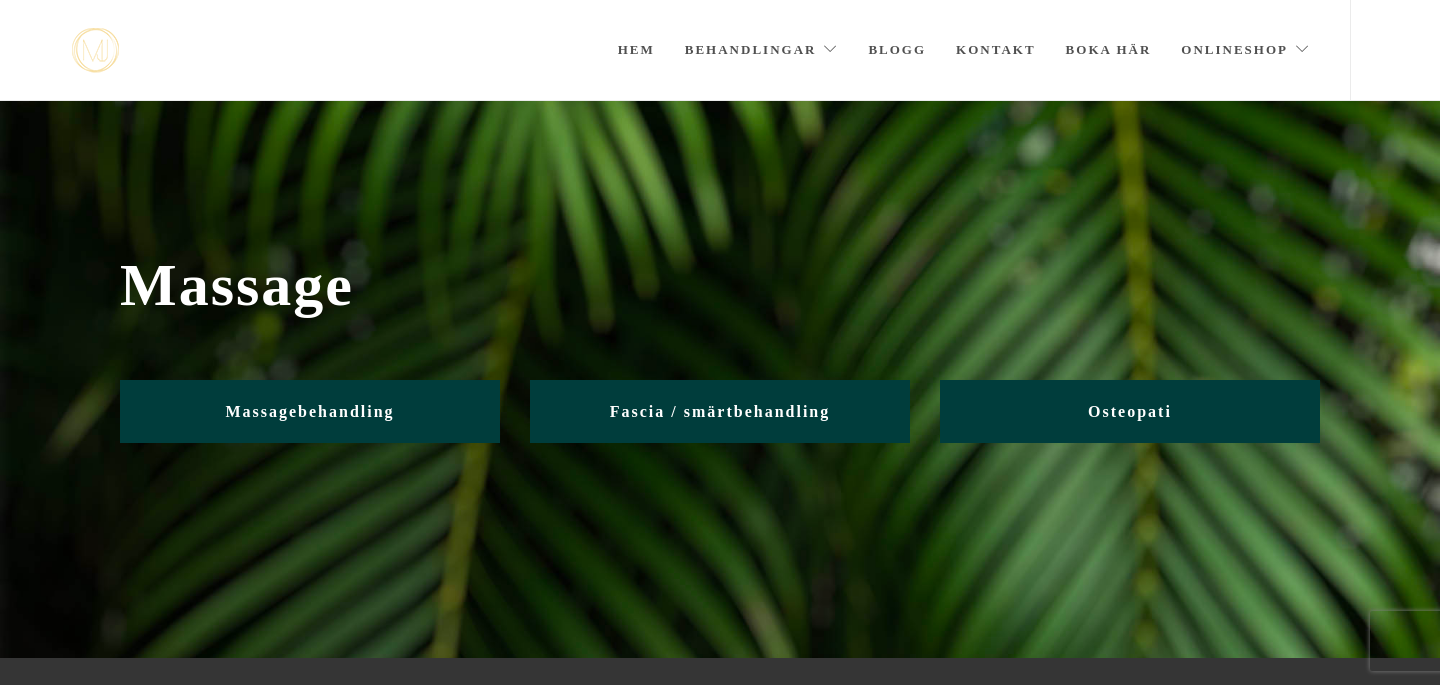 scroll, scrollTop: 0, scrollLeft: 0, axis: both 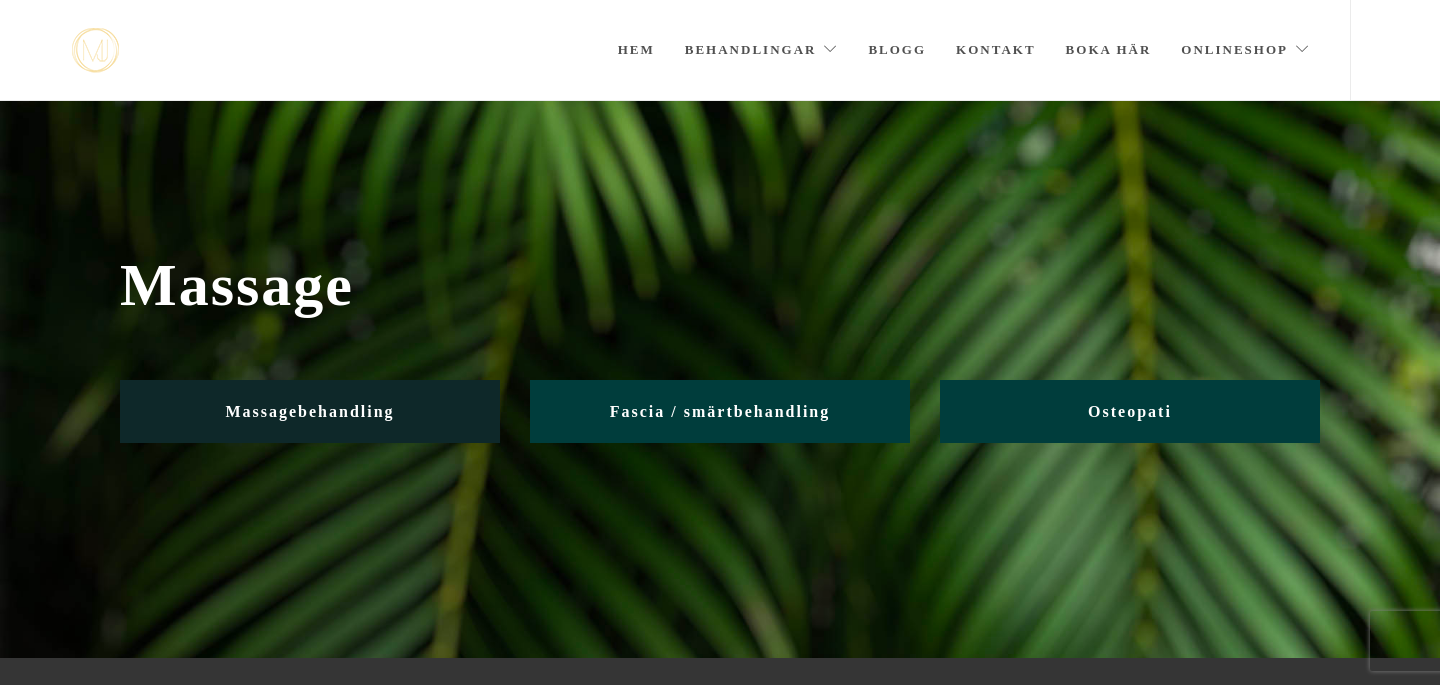 click on "Massagebehandling" at bounding box center (309, 411) 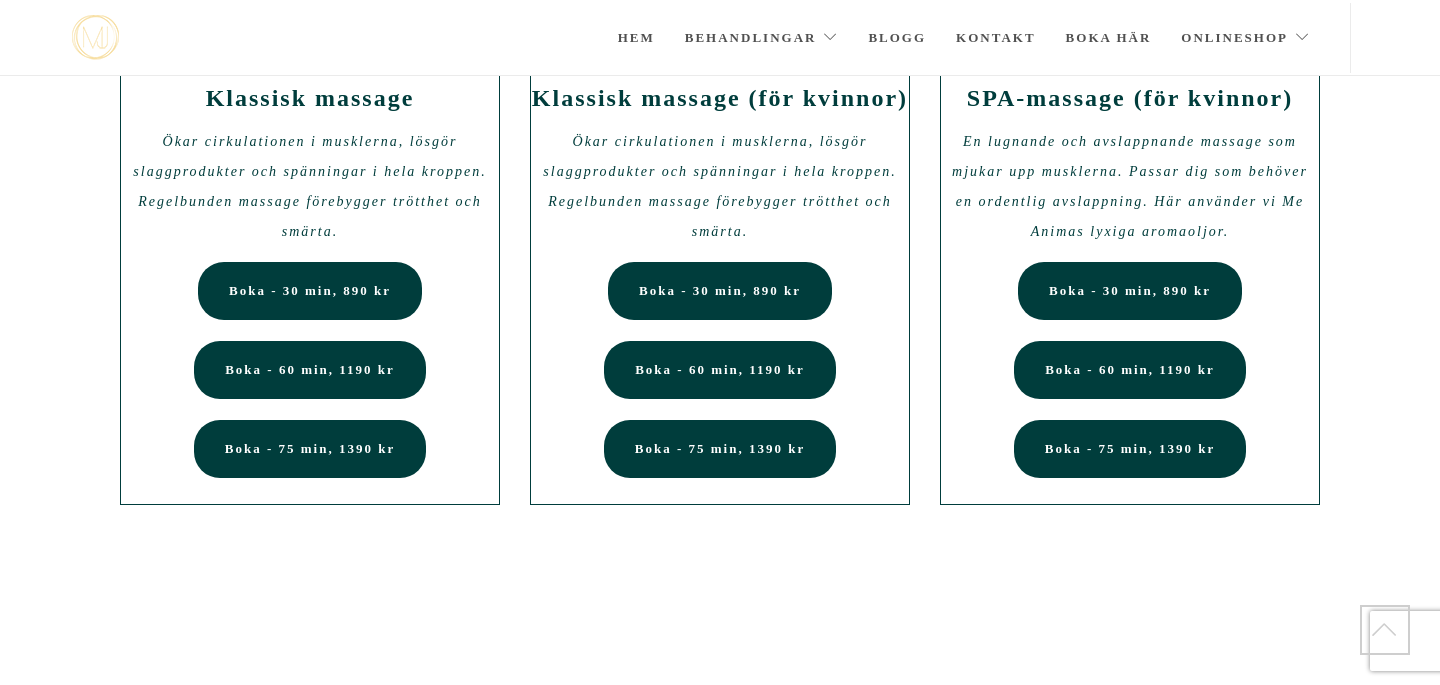 scroll, scrollTop: 121, scrollLeft: 0, axis: vertical 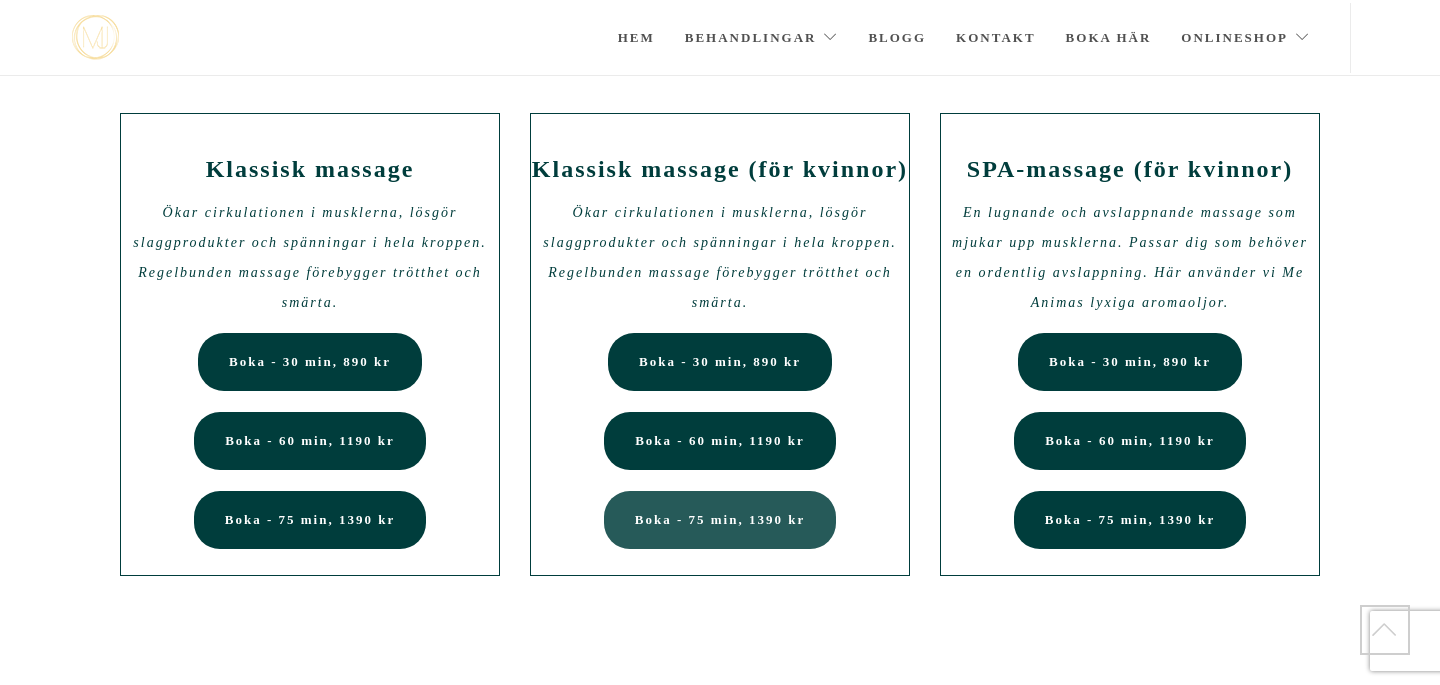 click on "Boka - 75 min, 1390 kr" at bounding box center (720, 519) 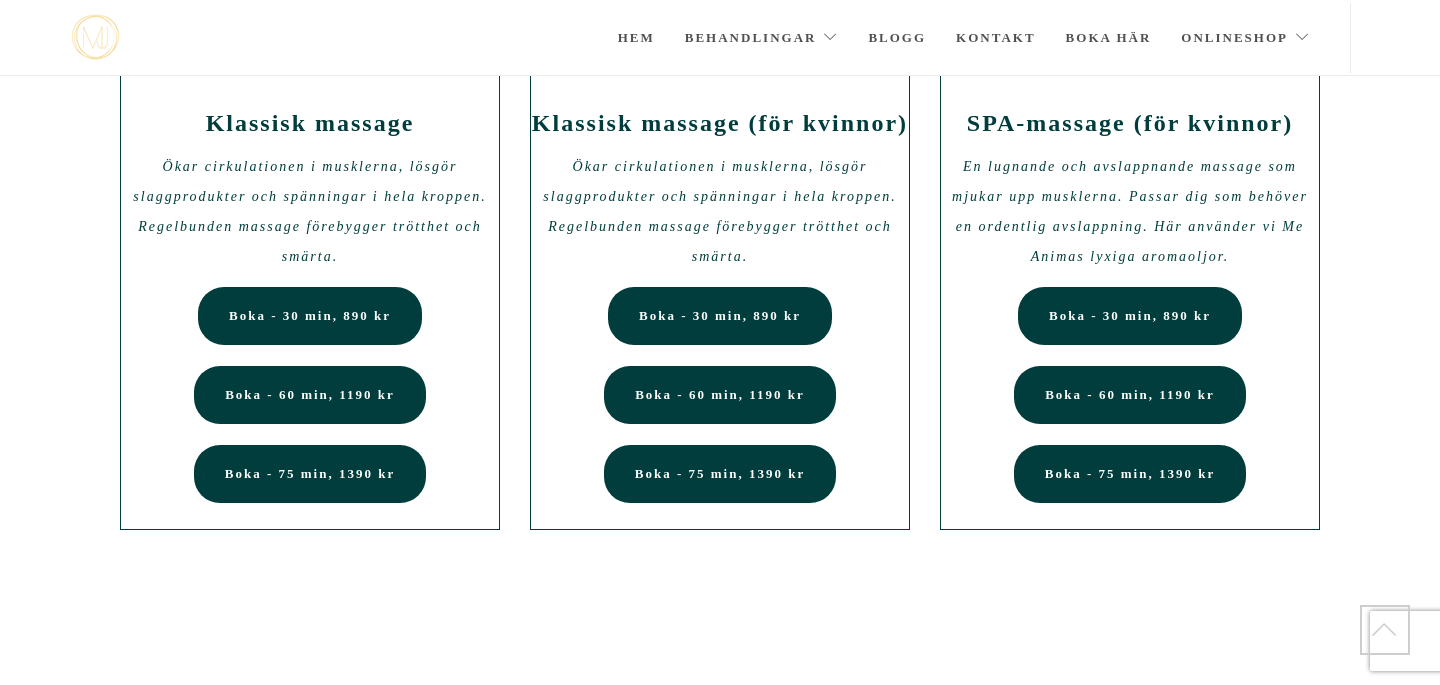 scroll, scrollTop: 160, scrollLeft: 0, axis: vertical 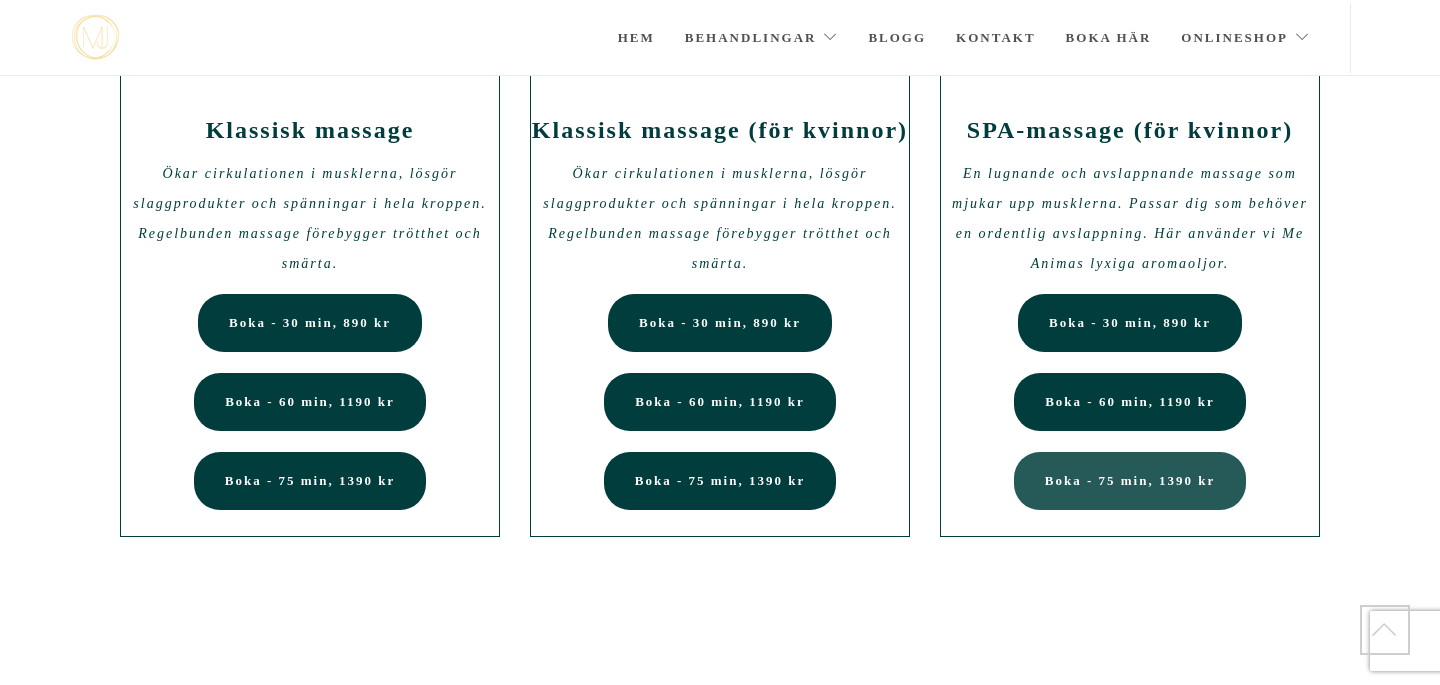 click on "Boka - 75 min, 1390 kr" at bounding box center (1130, 480) 